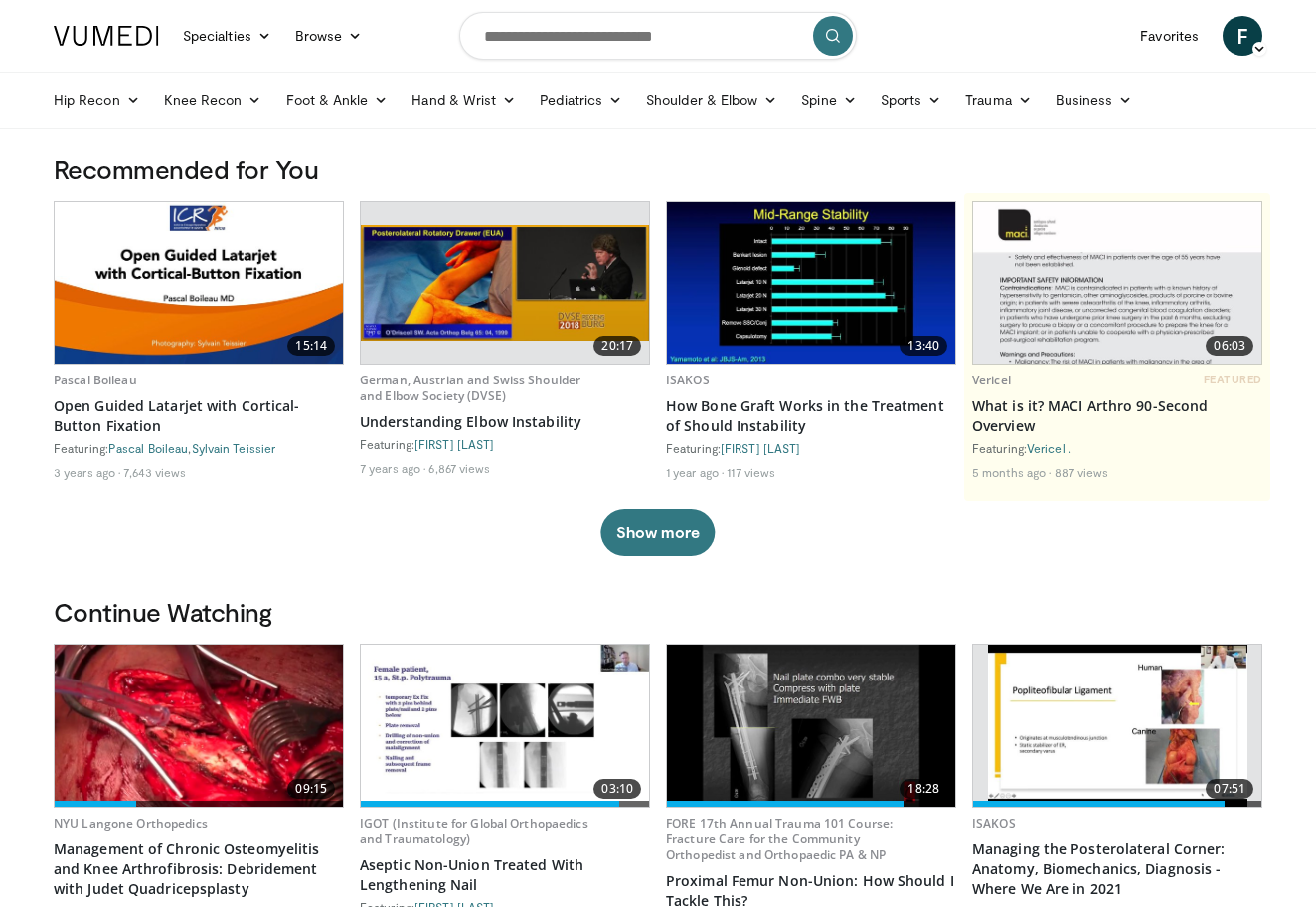 scroll, scrollTop: 0, scrollLeft: 0, axis: both 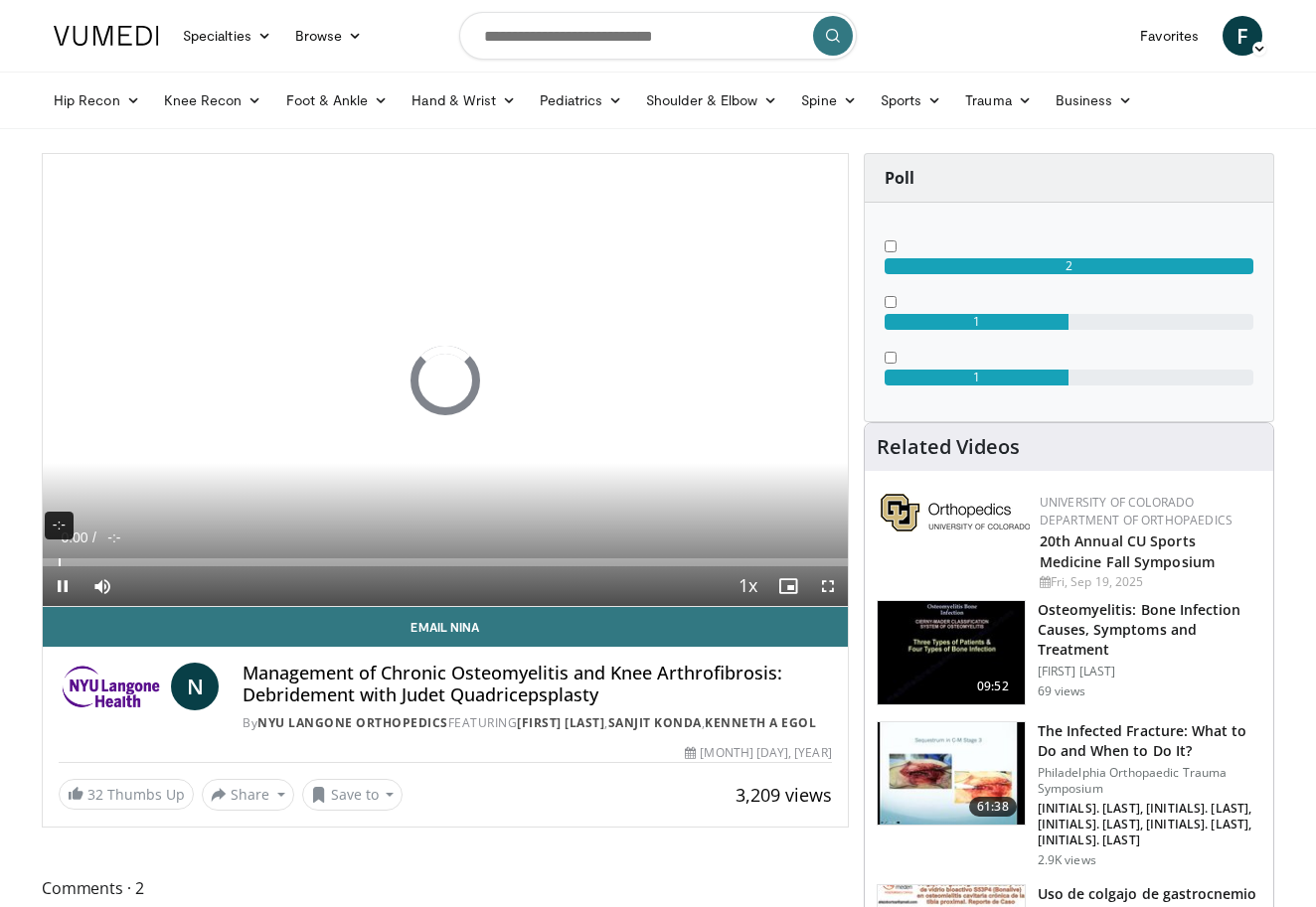 click on "-:-" at bounding box center (60, 562) 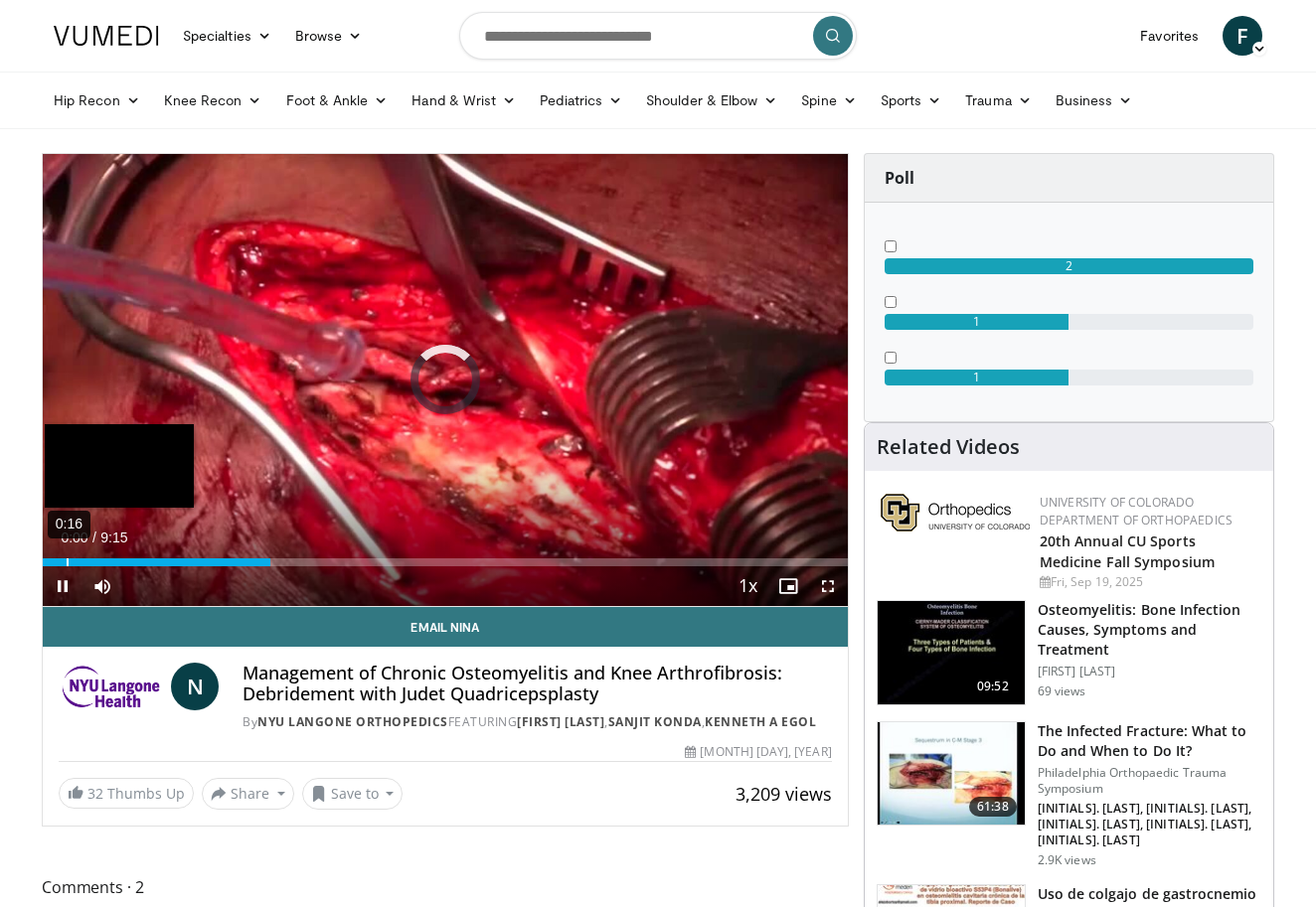 click on "0:16" at bounding box center (68, 562) 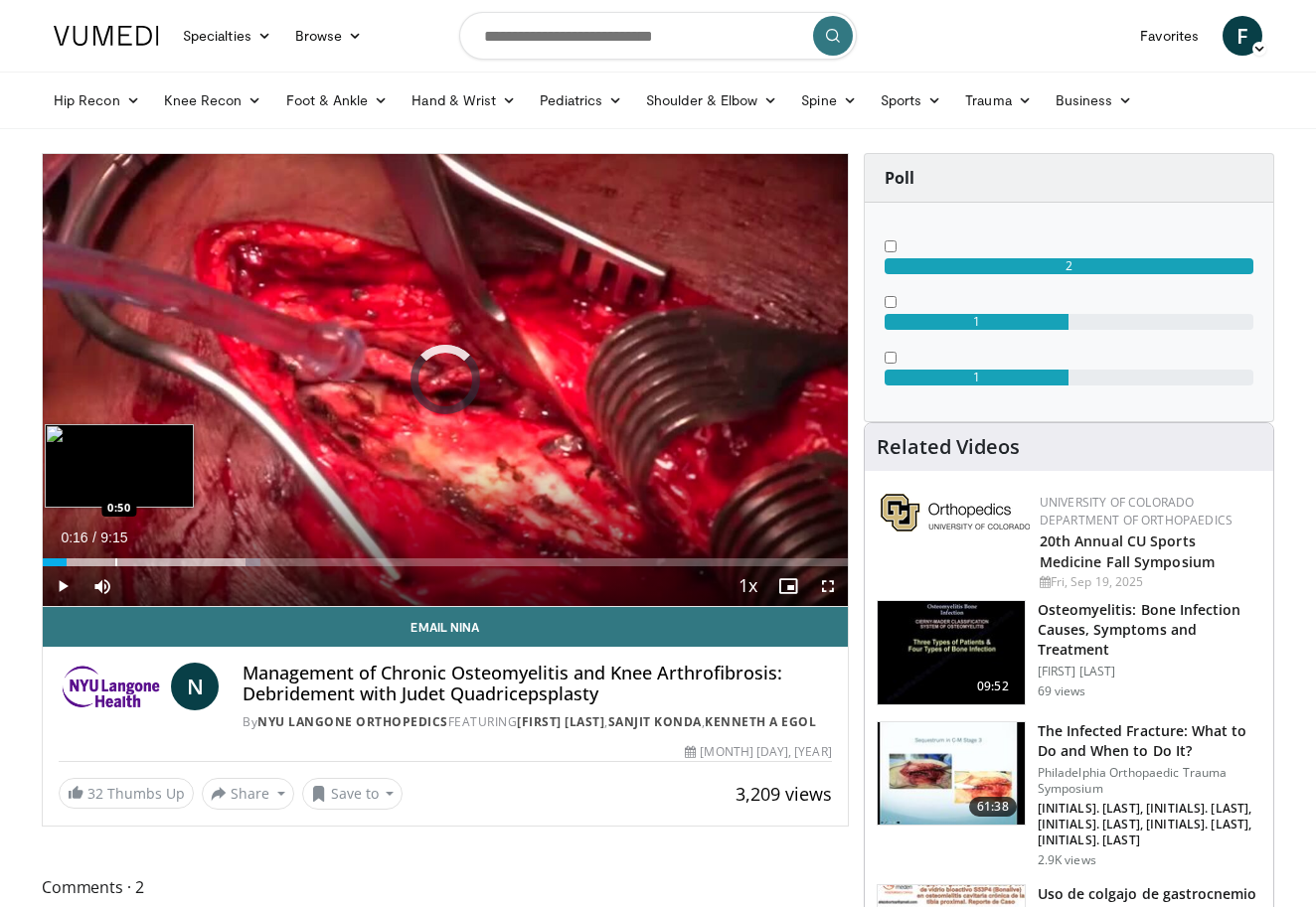 click at bounding box center (116, 562) 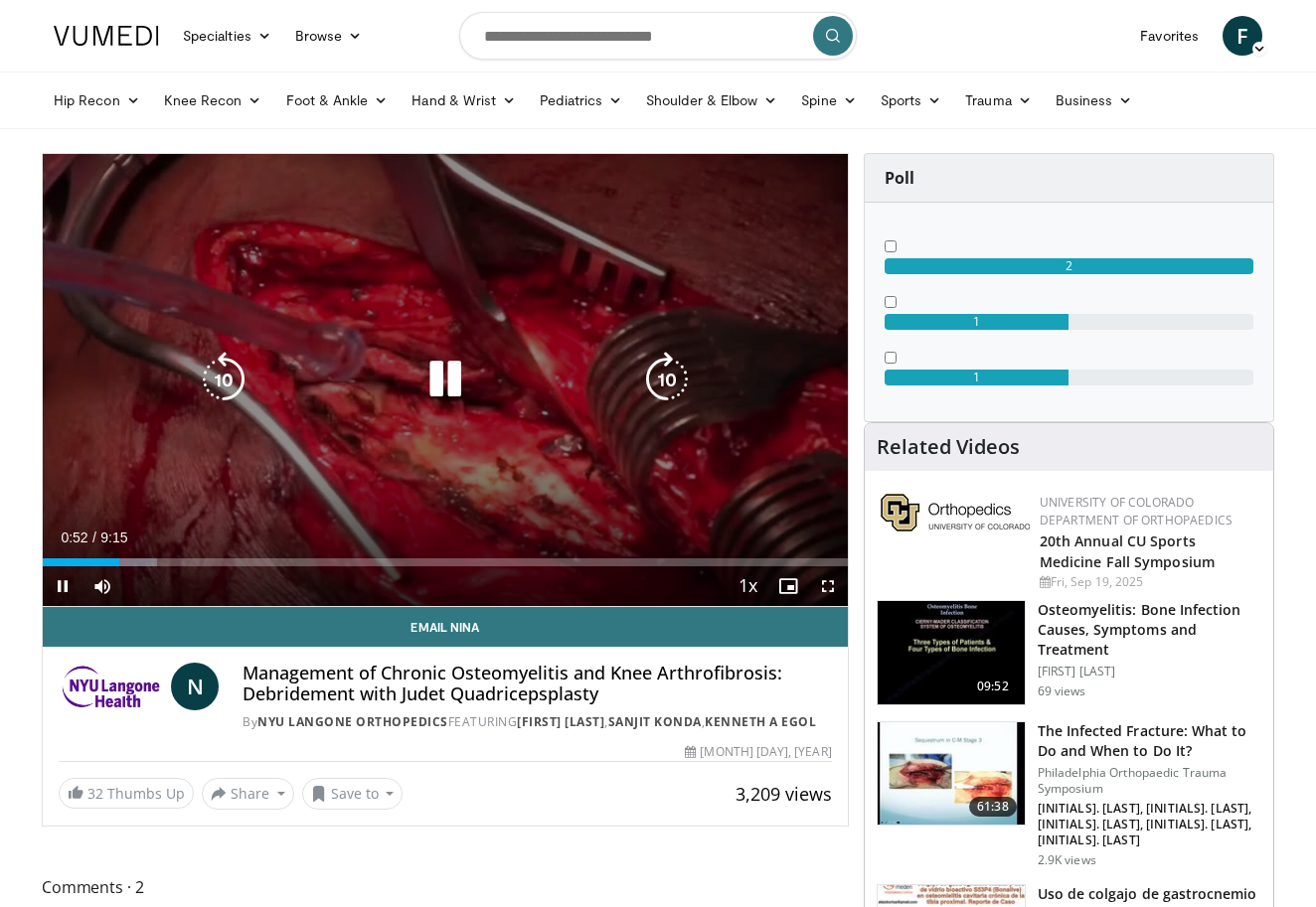 click on "10 seconds
Tap to unmute" at bounding box center [445, 379] 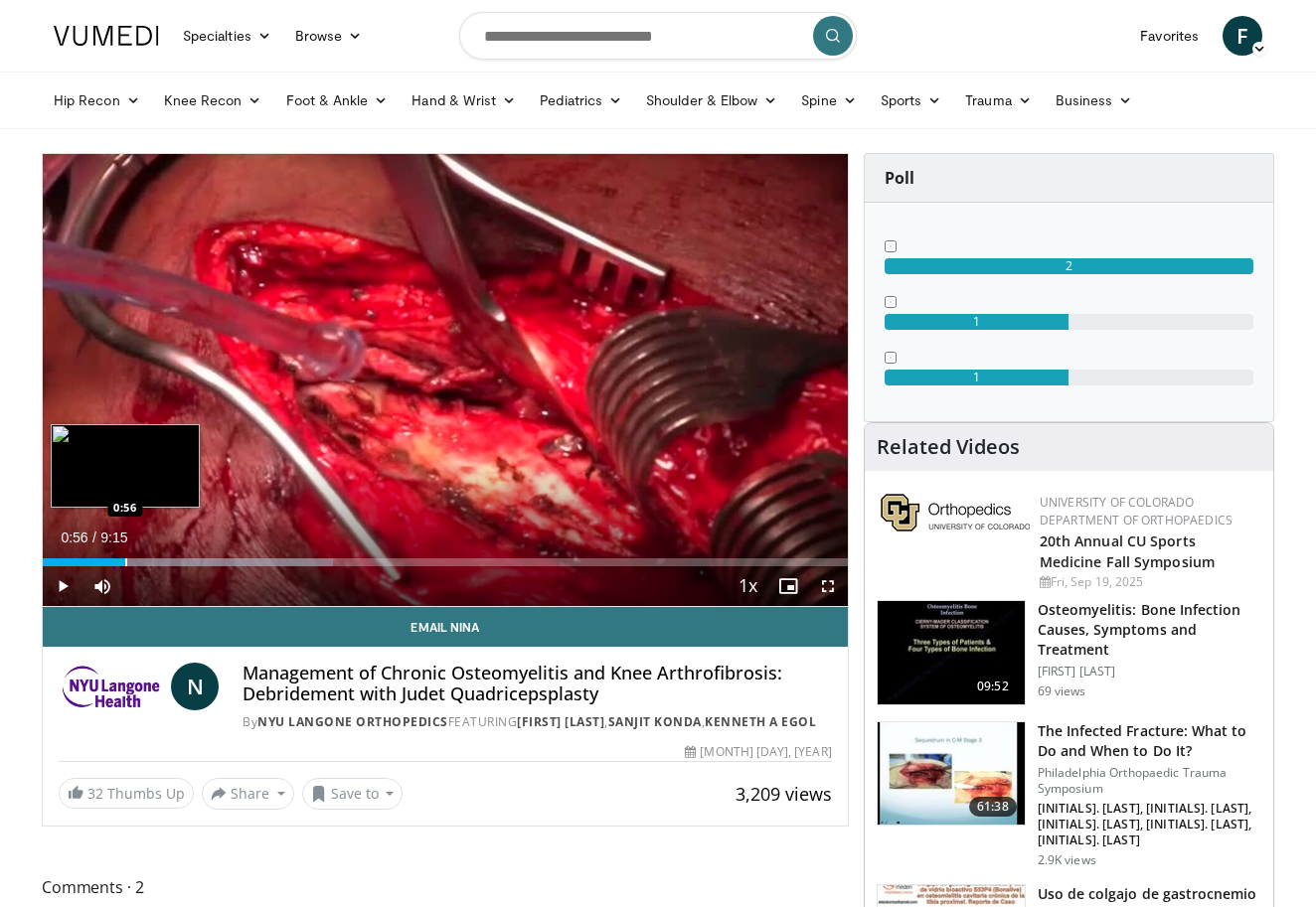 click at bounding box center [126, 562] 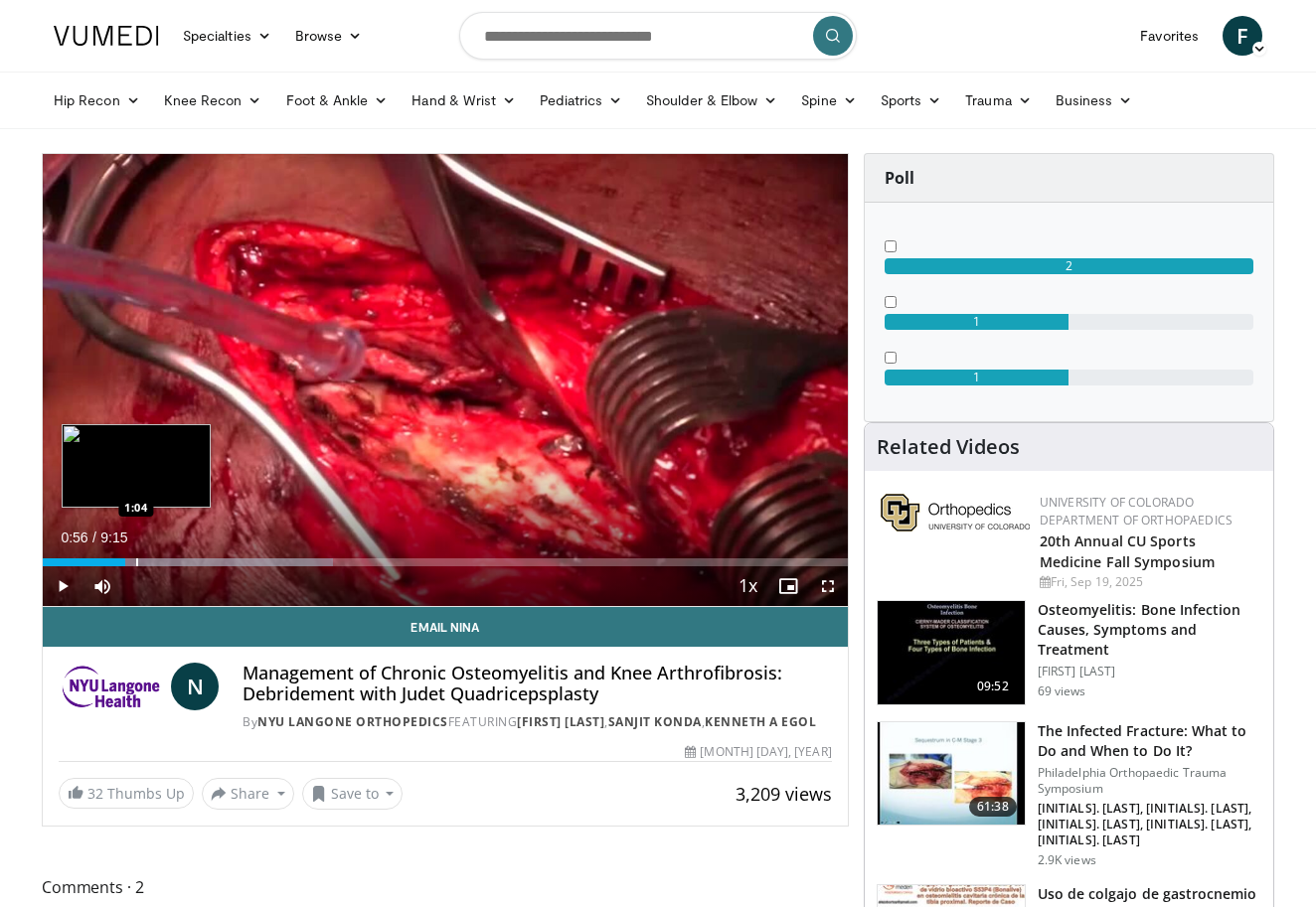 click at bounding box center [137, 562] 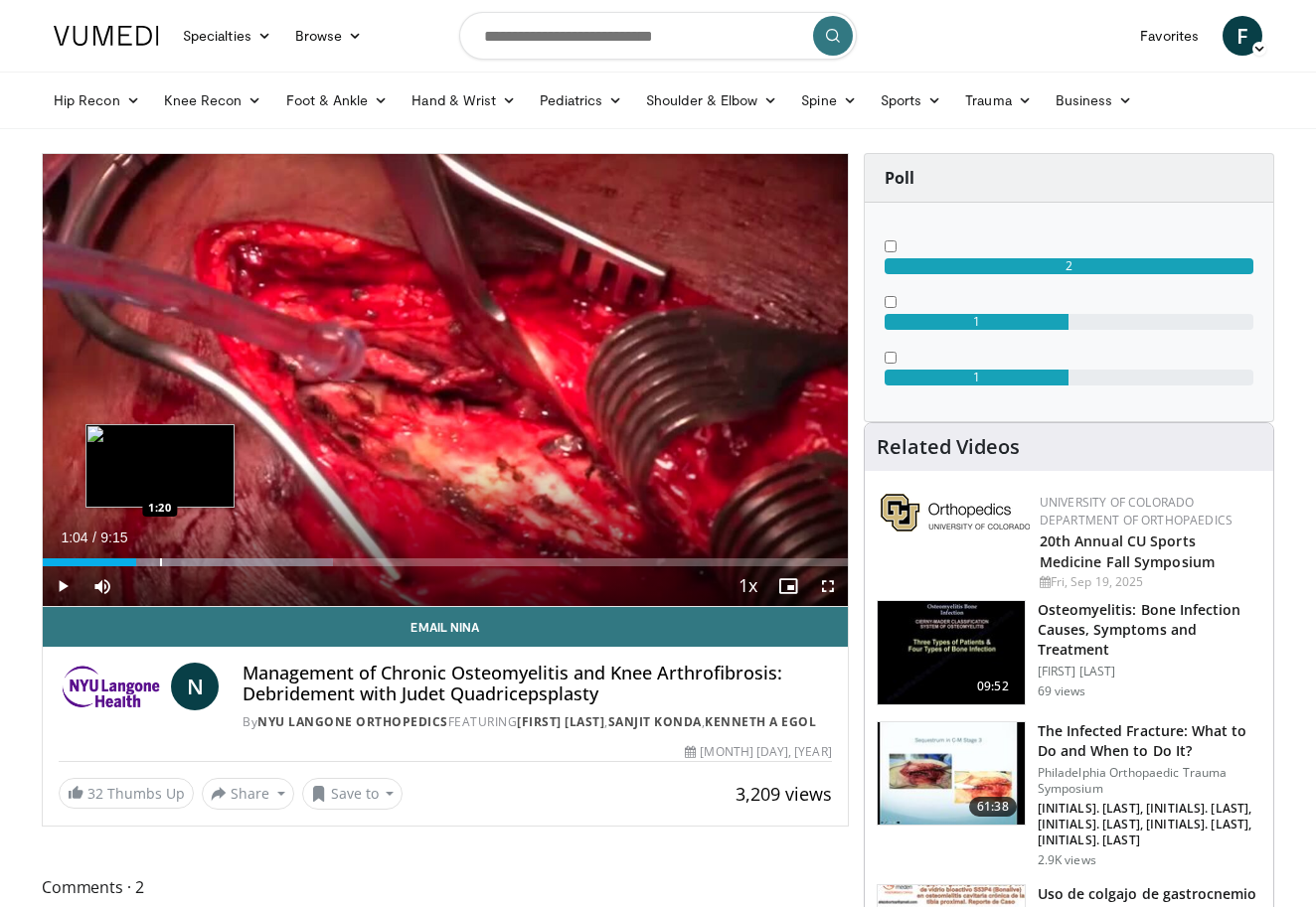 click at bounding box center (161, 562) 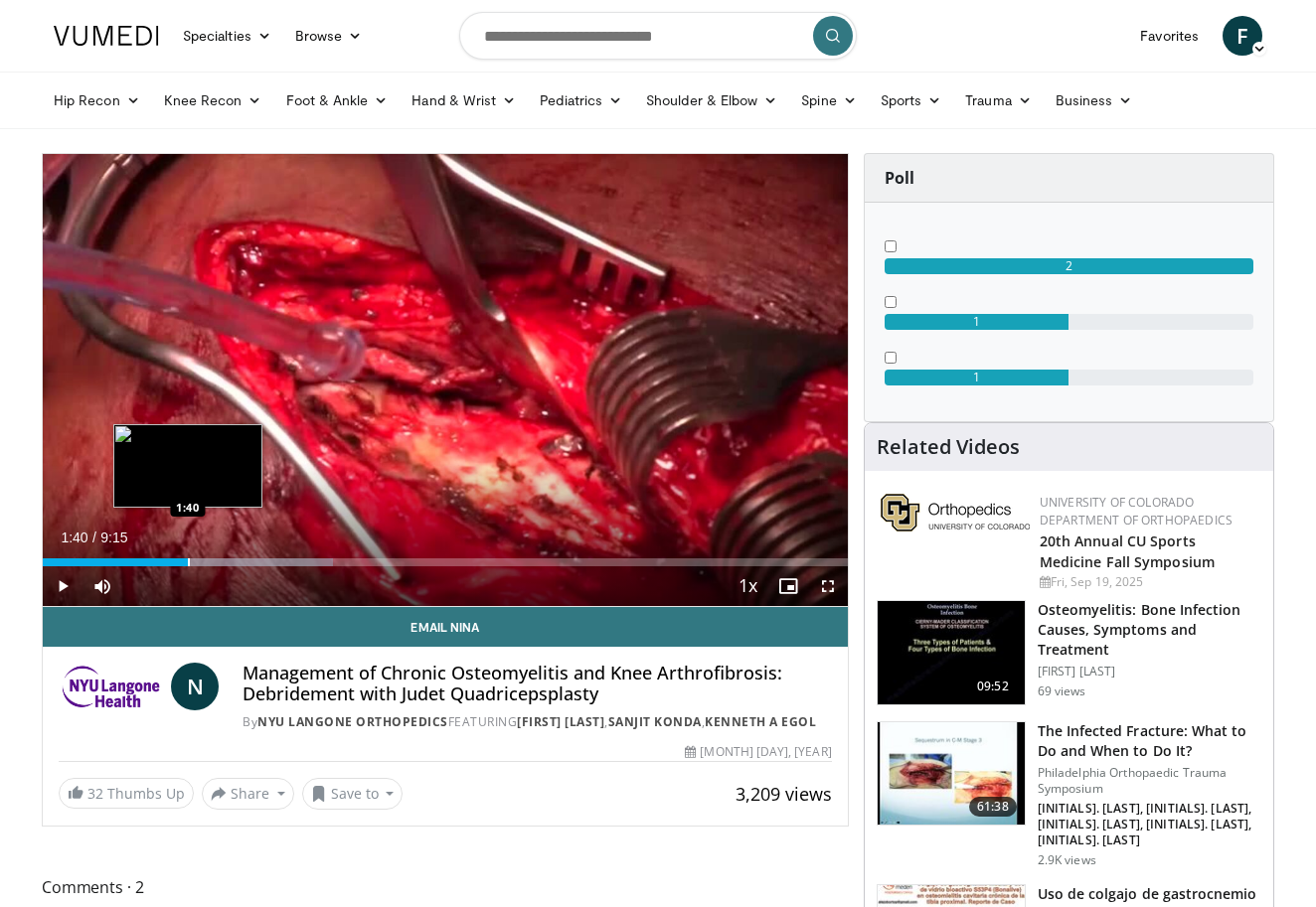 click at bounding box center [189, 562] 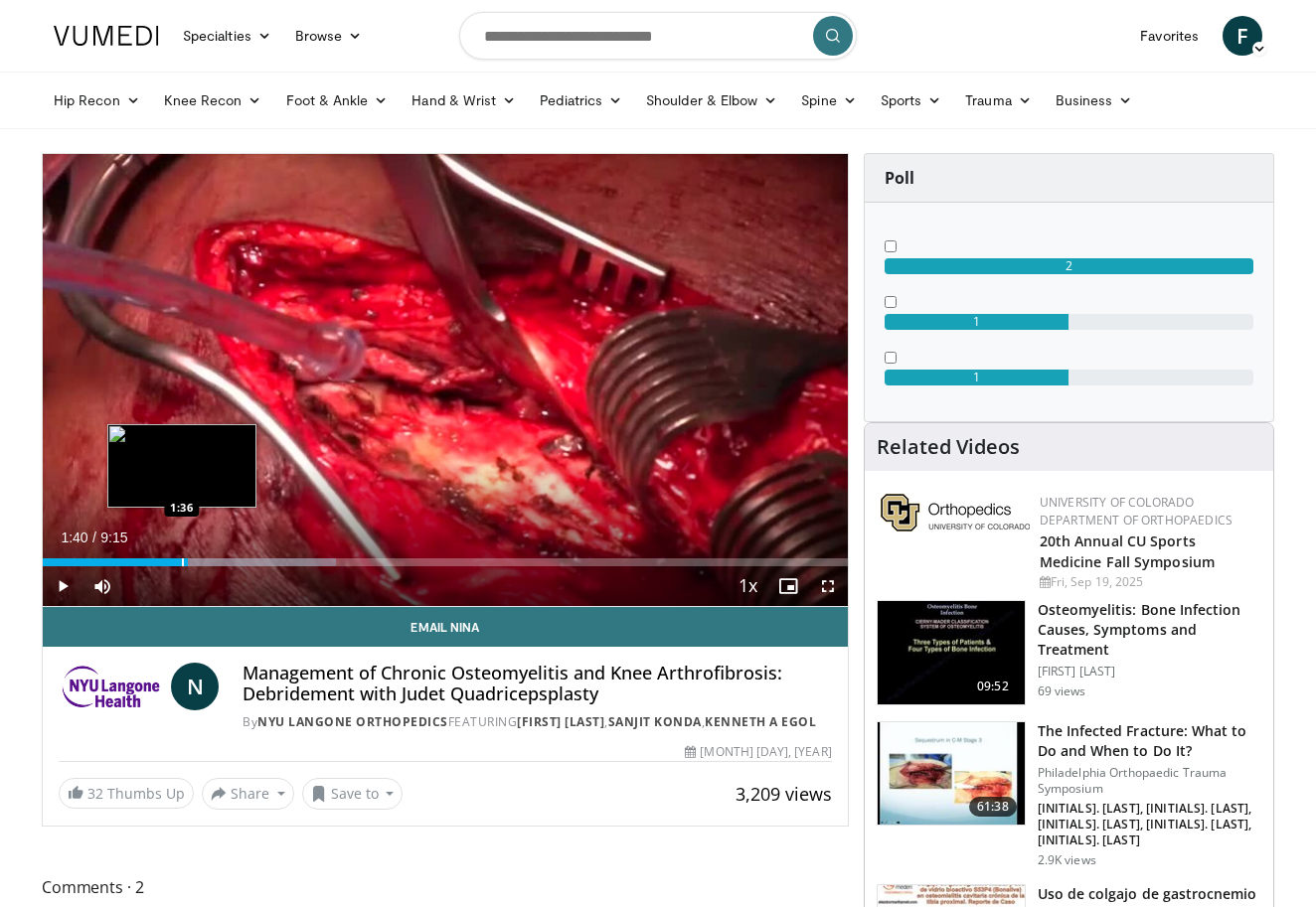 click at bounding box center (183, 562) 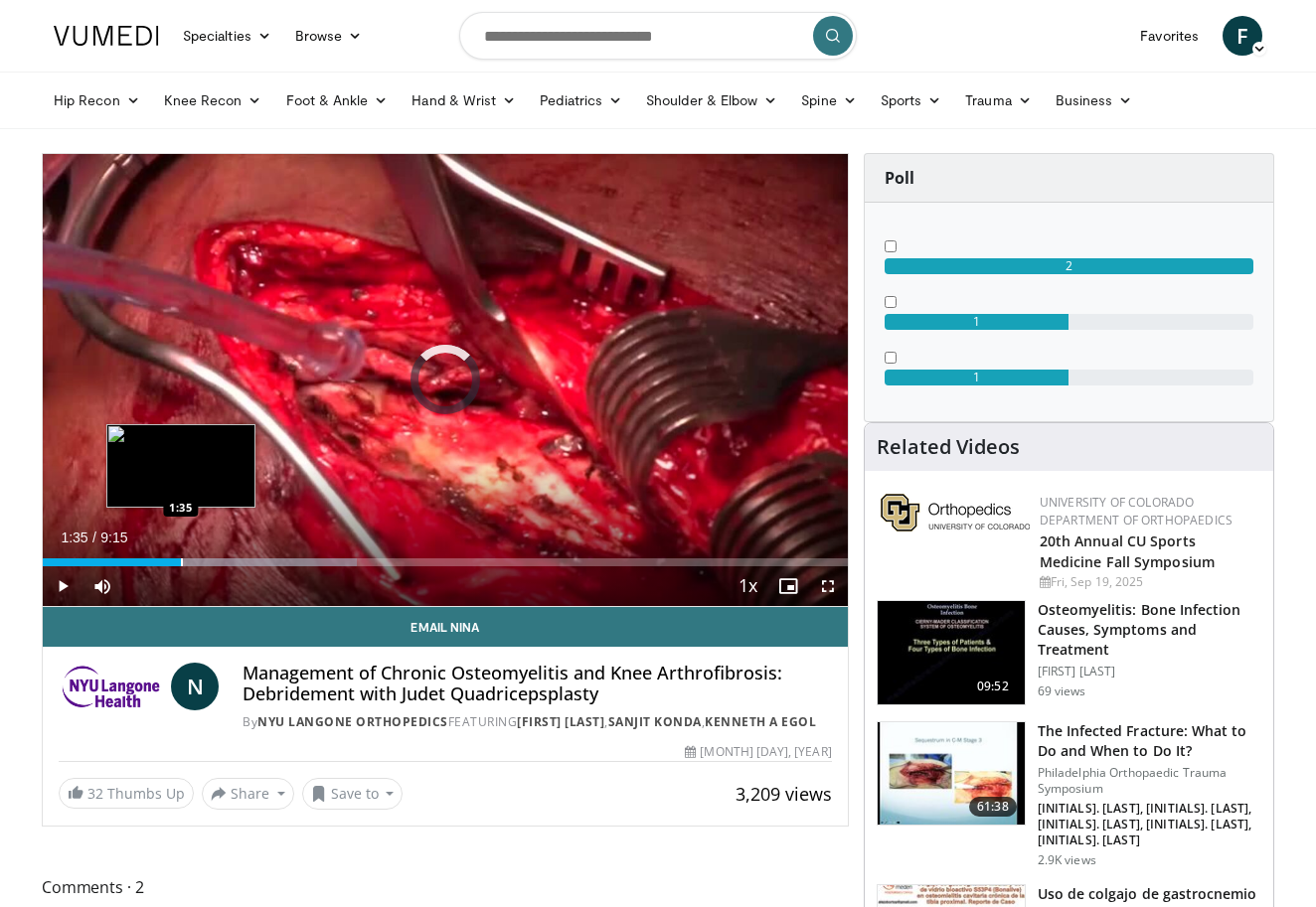 click at bounding box center [182, 562] 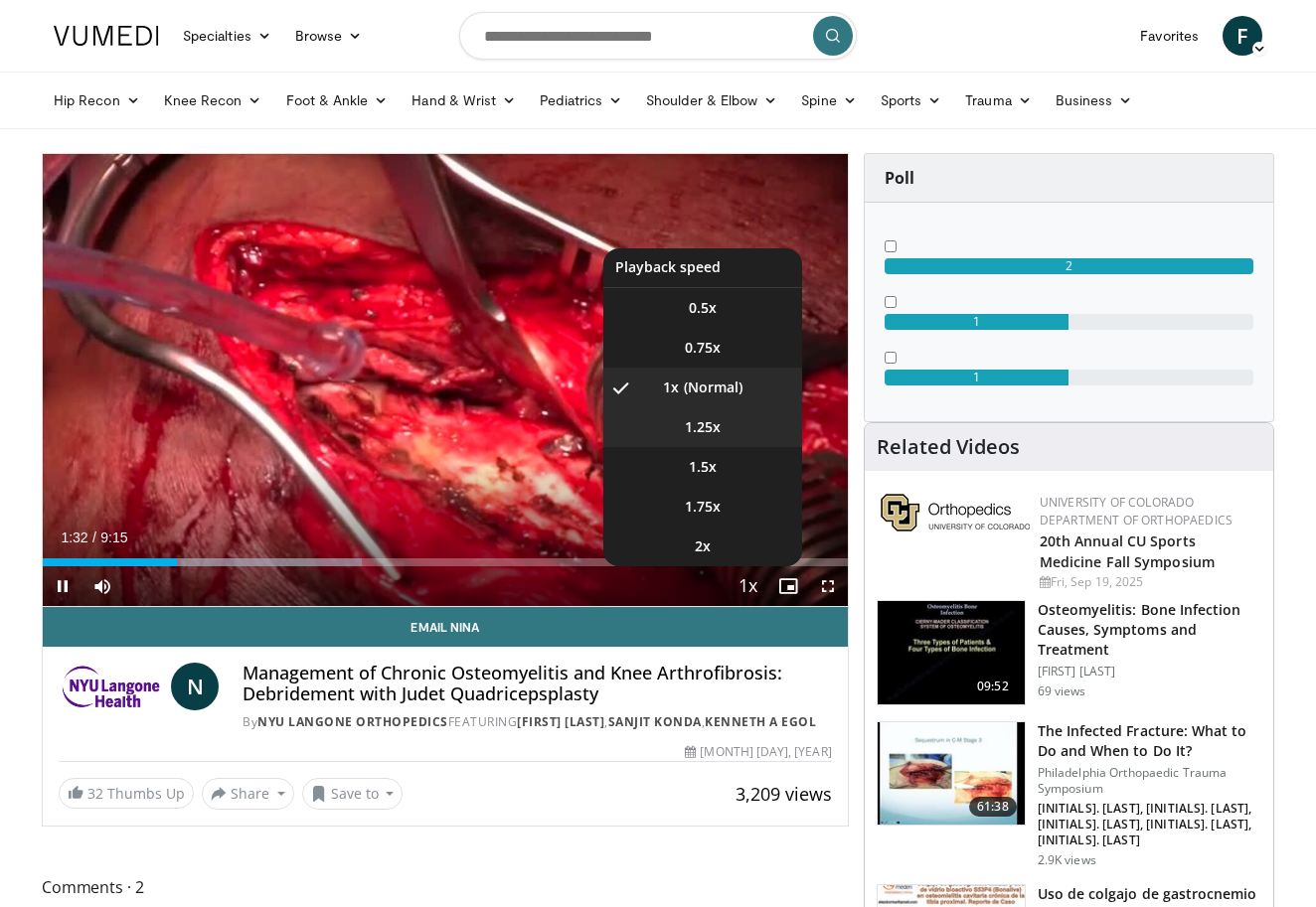 click on "1.25x" at bounding box center [703, 427] 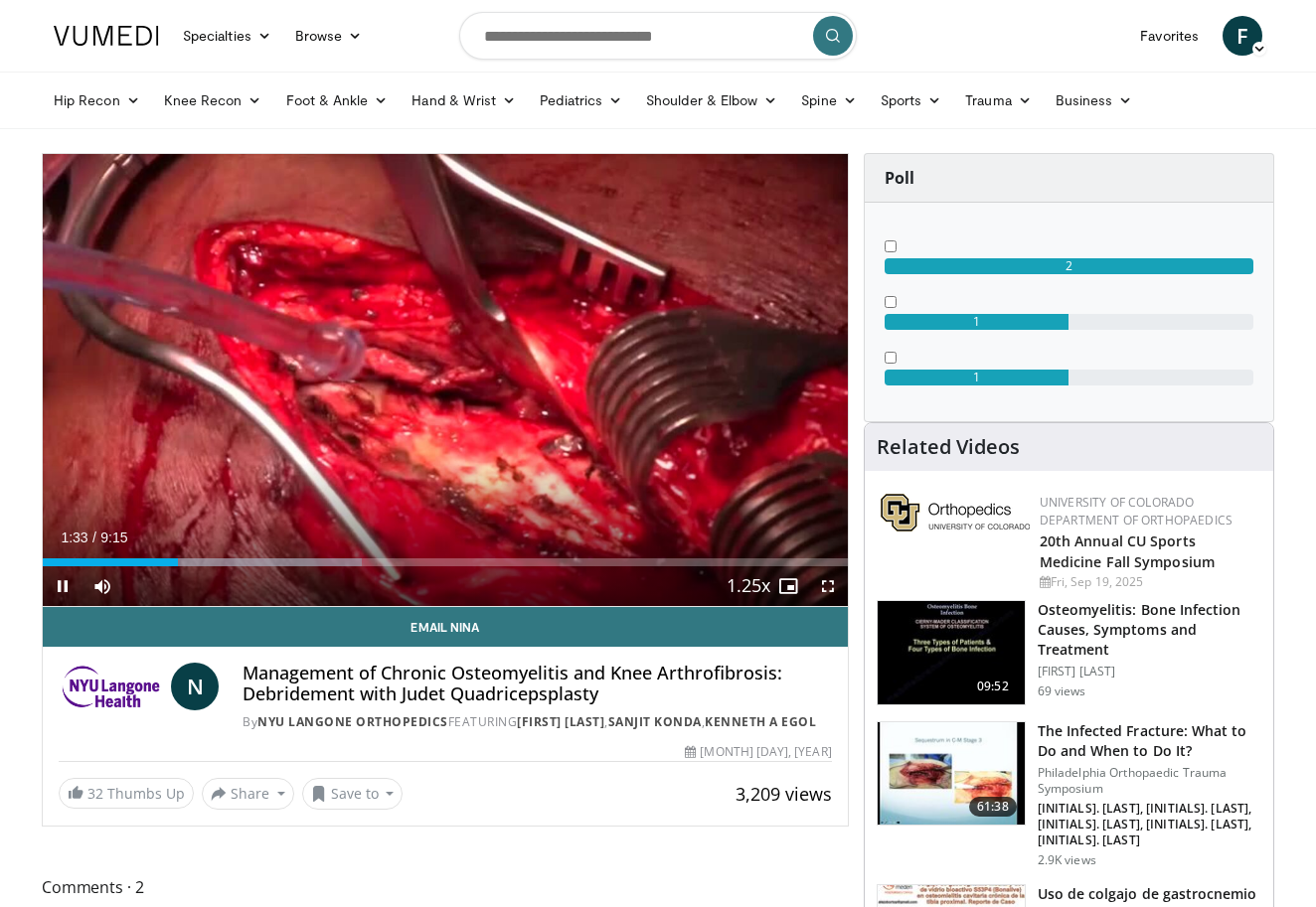 click at bounding box center (828, 586) 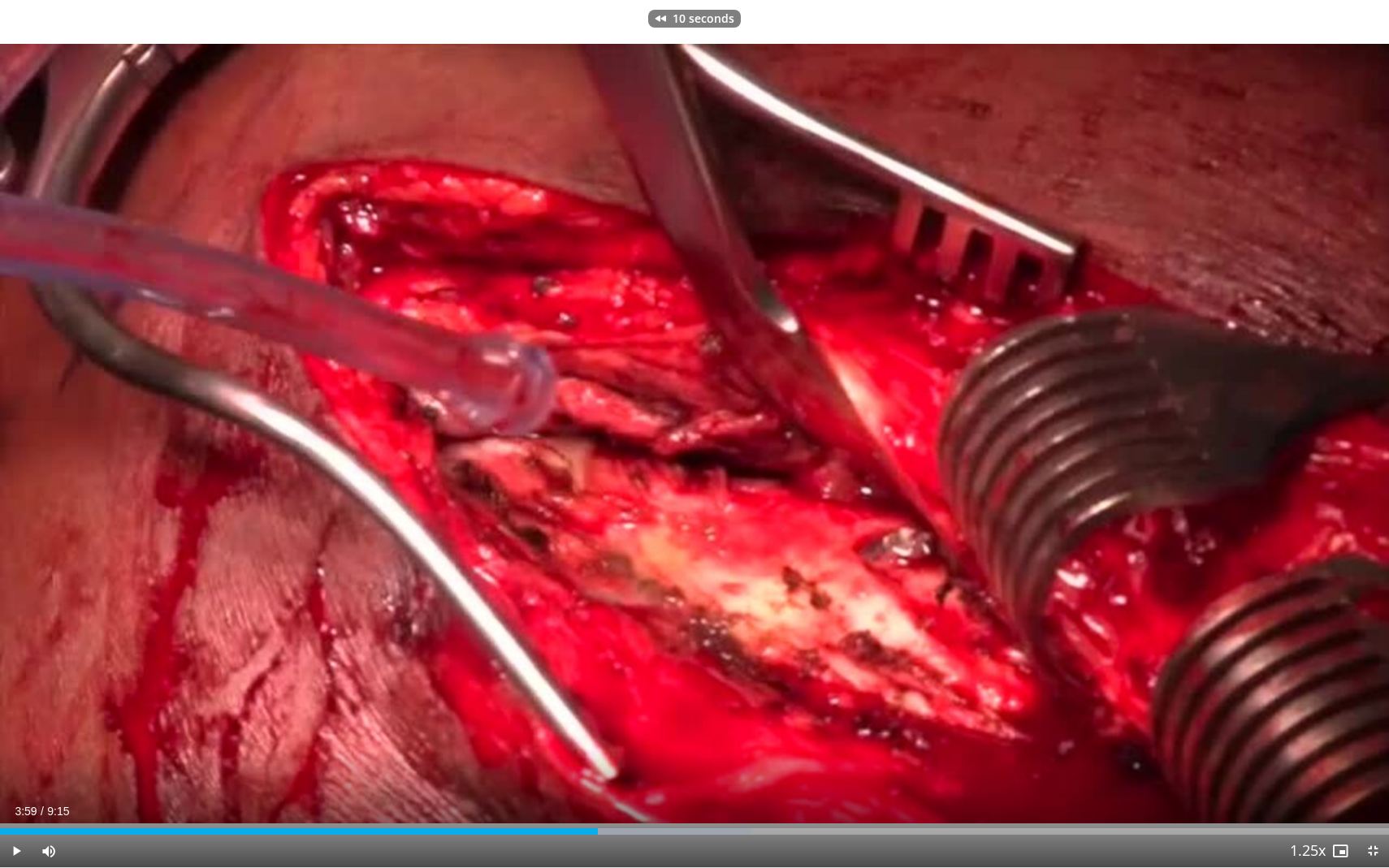click on "**********" at bounding box center (694, 434) 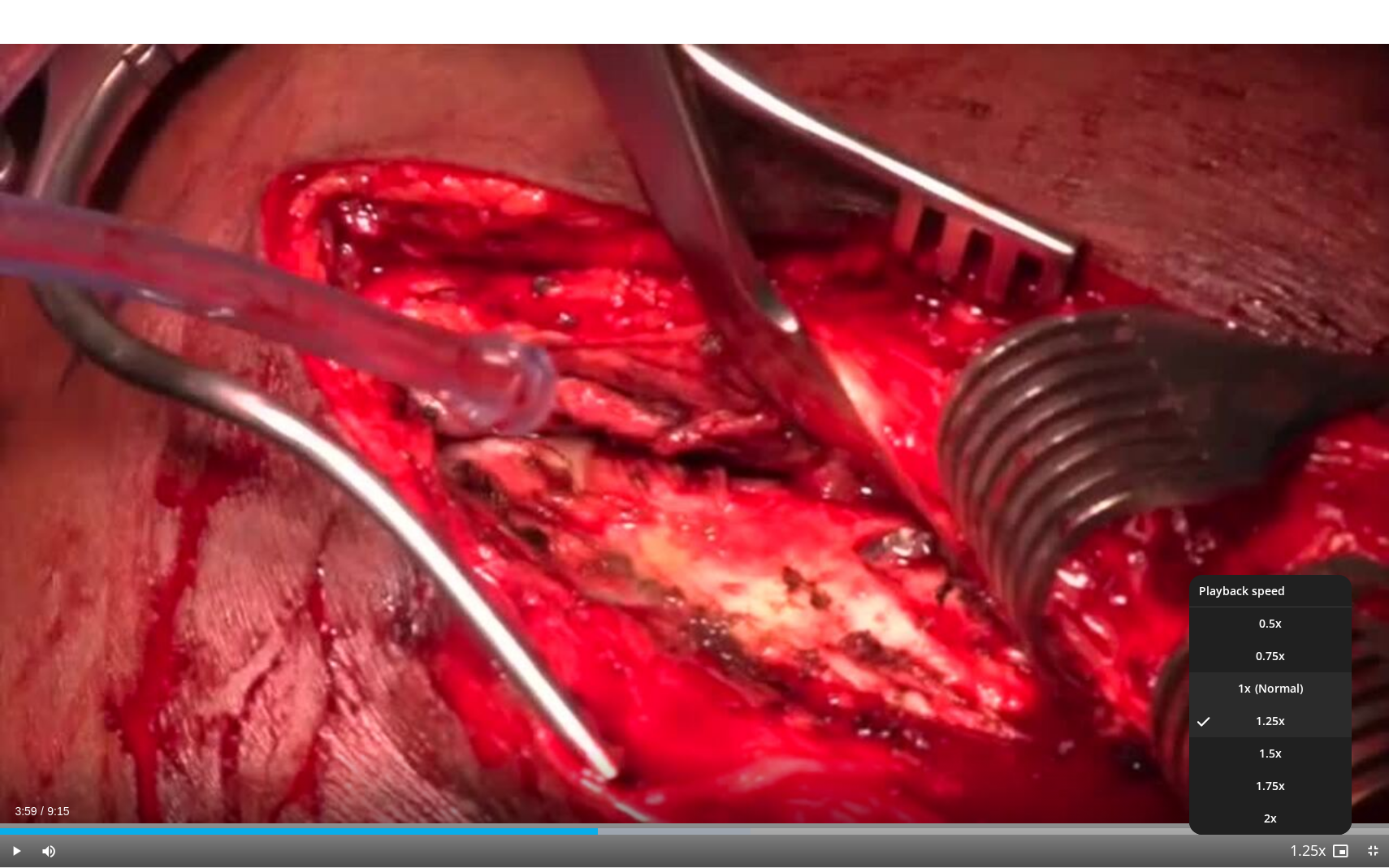 click on "1x" at bounding box center (1270, 689) 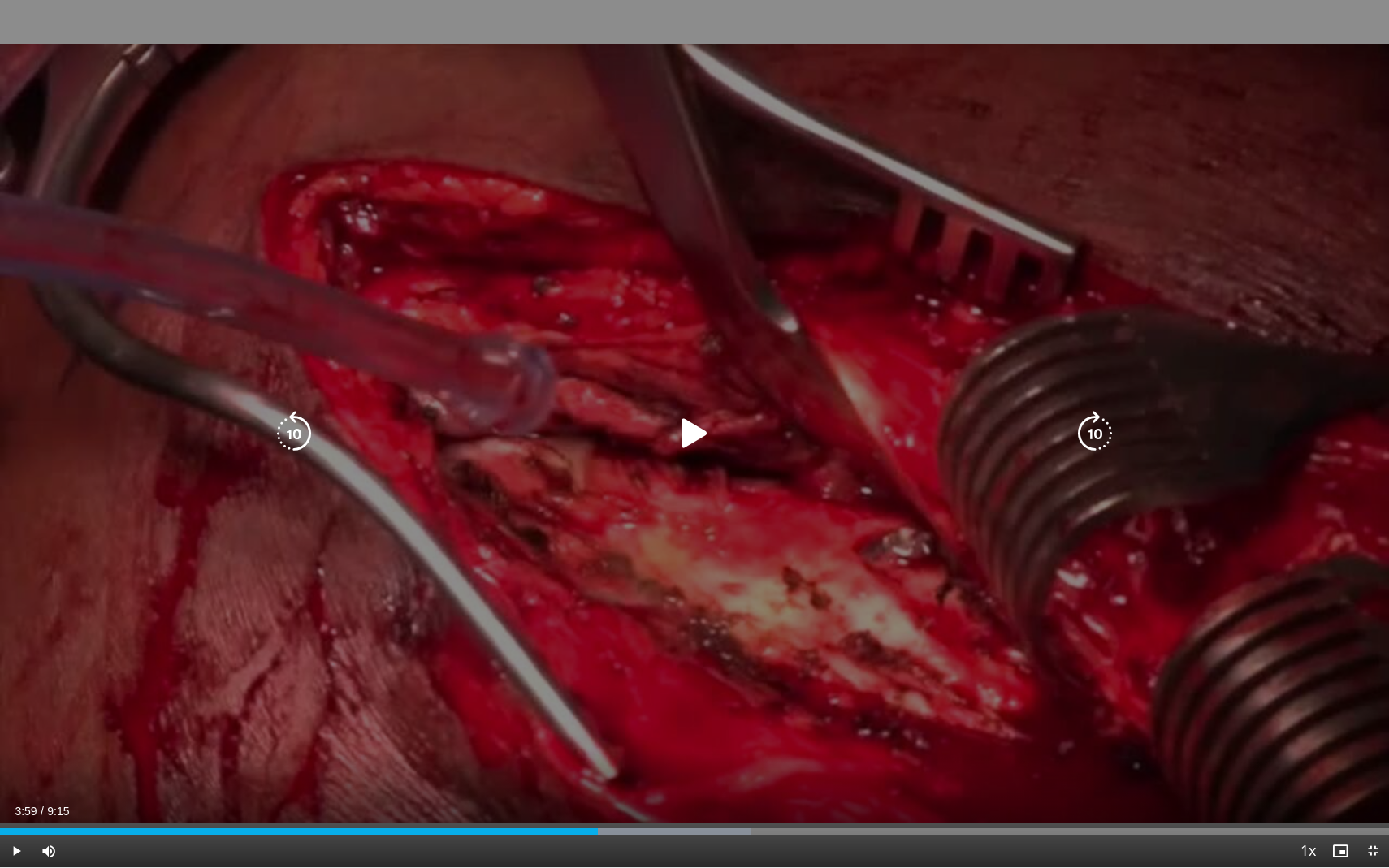 click at bounding box center [694, 434] 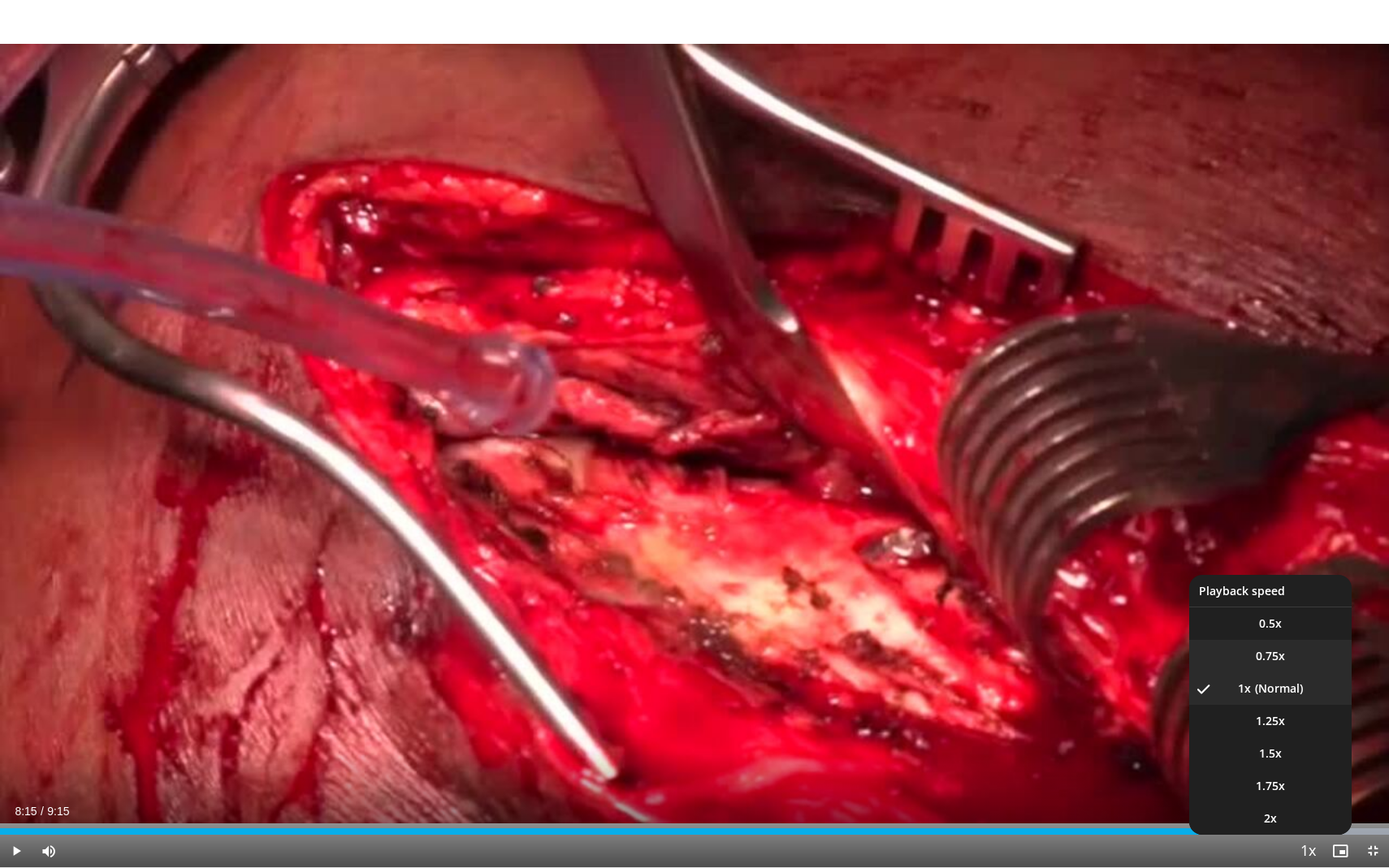 click on "0.75x" at bounding box center [1270, 656] 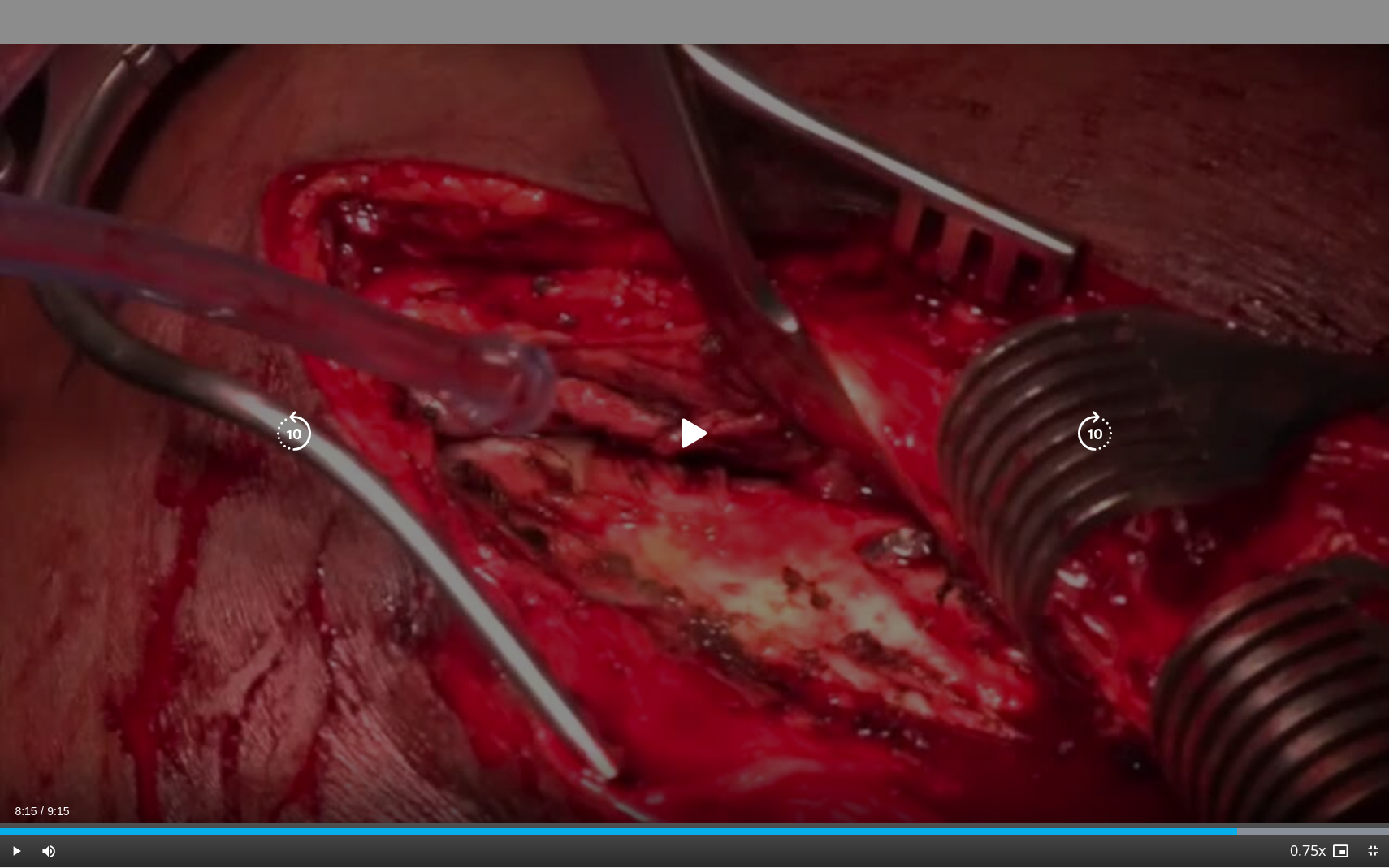 type 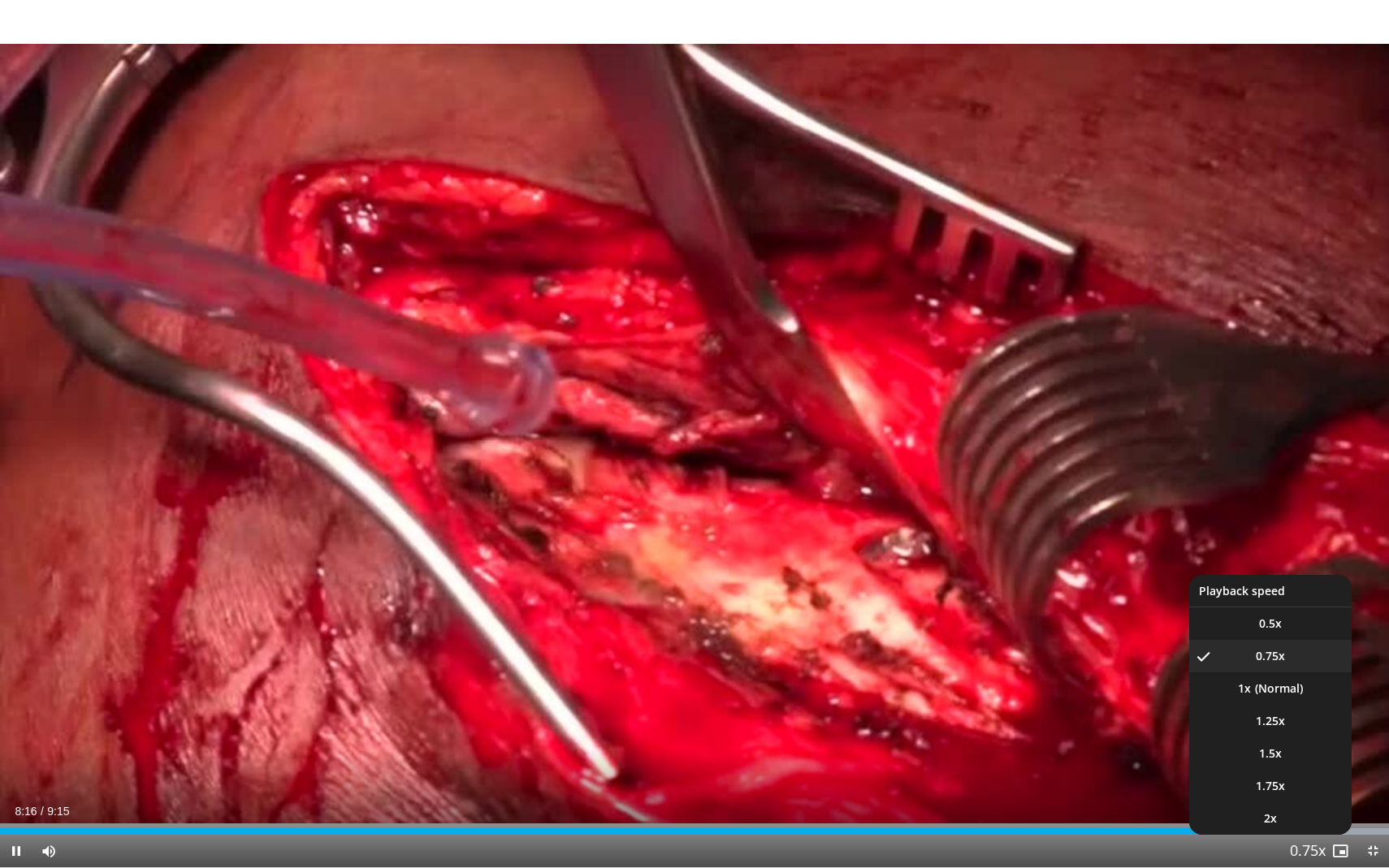 click at bounding box center [1308, 852] 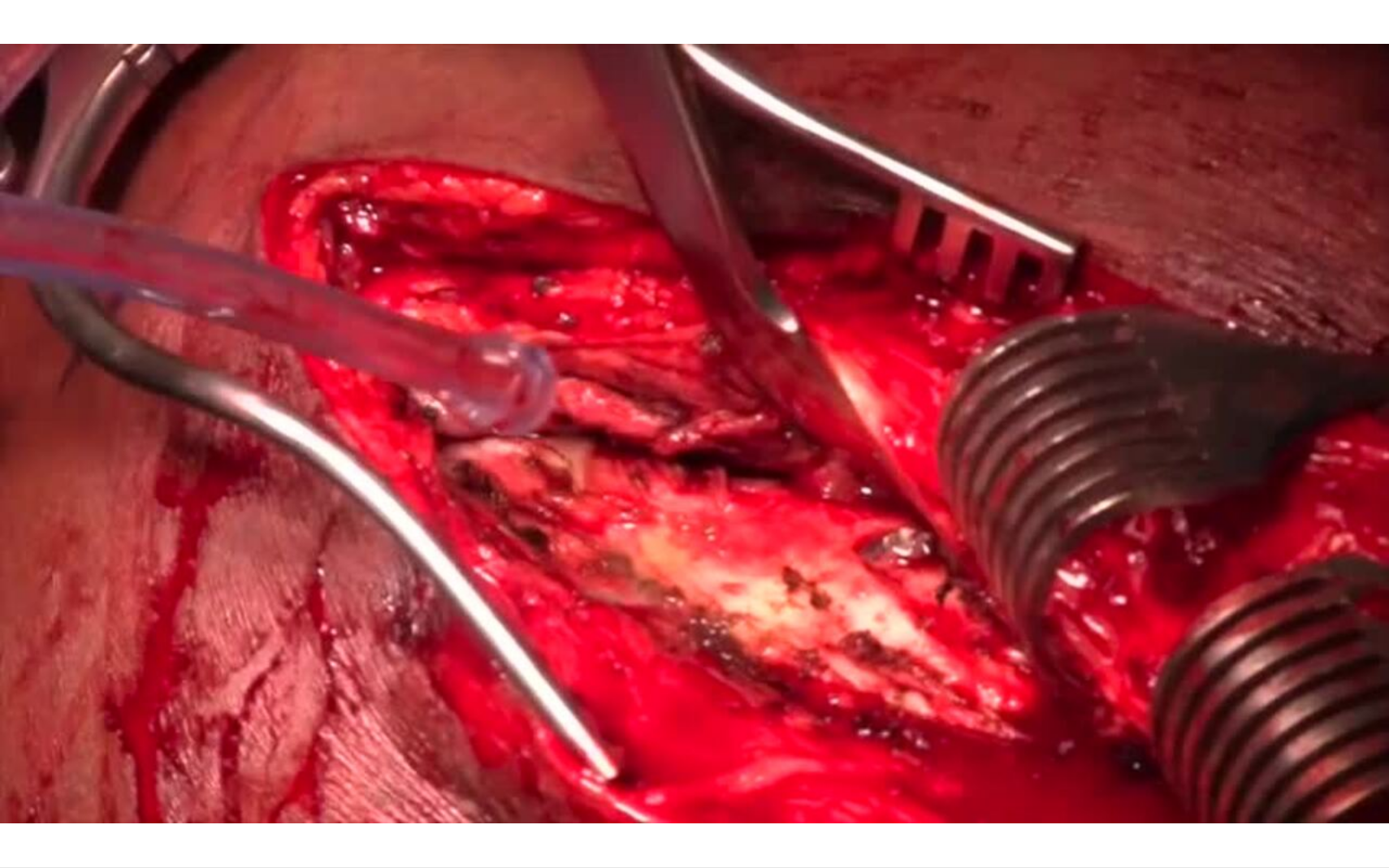 click on "10 seconds
Tap to unmute" at bounding box center [694, 434] 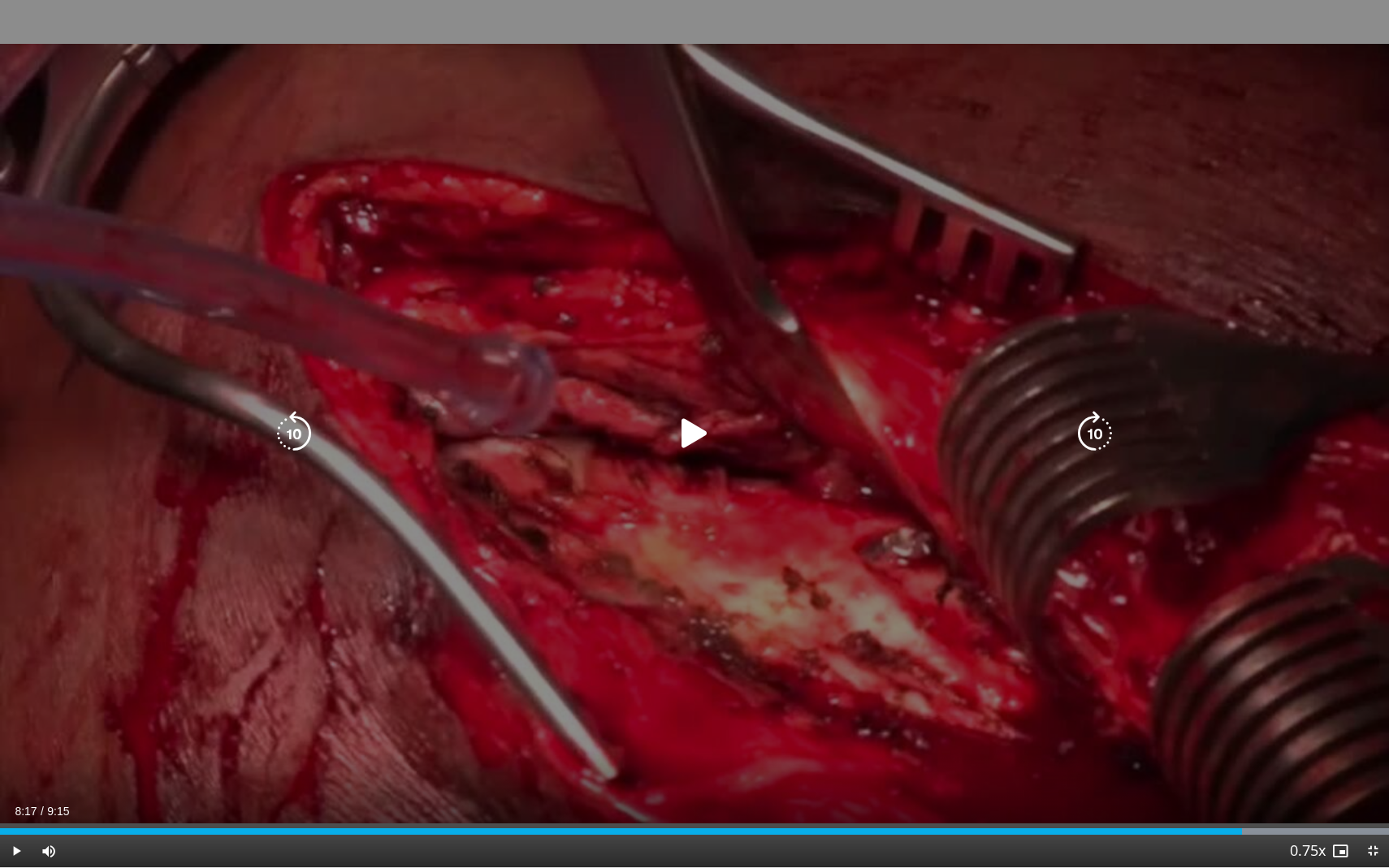 click on "10 seconds
Tap to unmute" at bounding box center (694, 434) 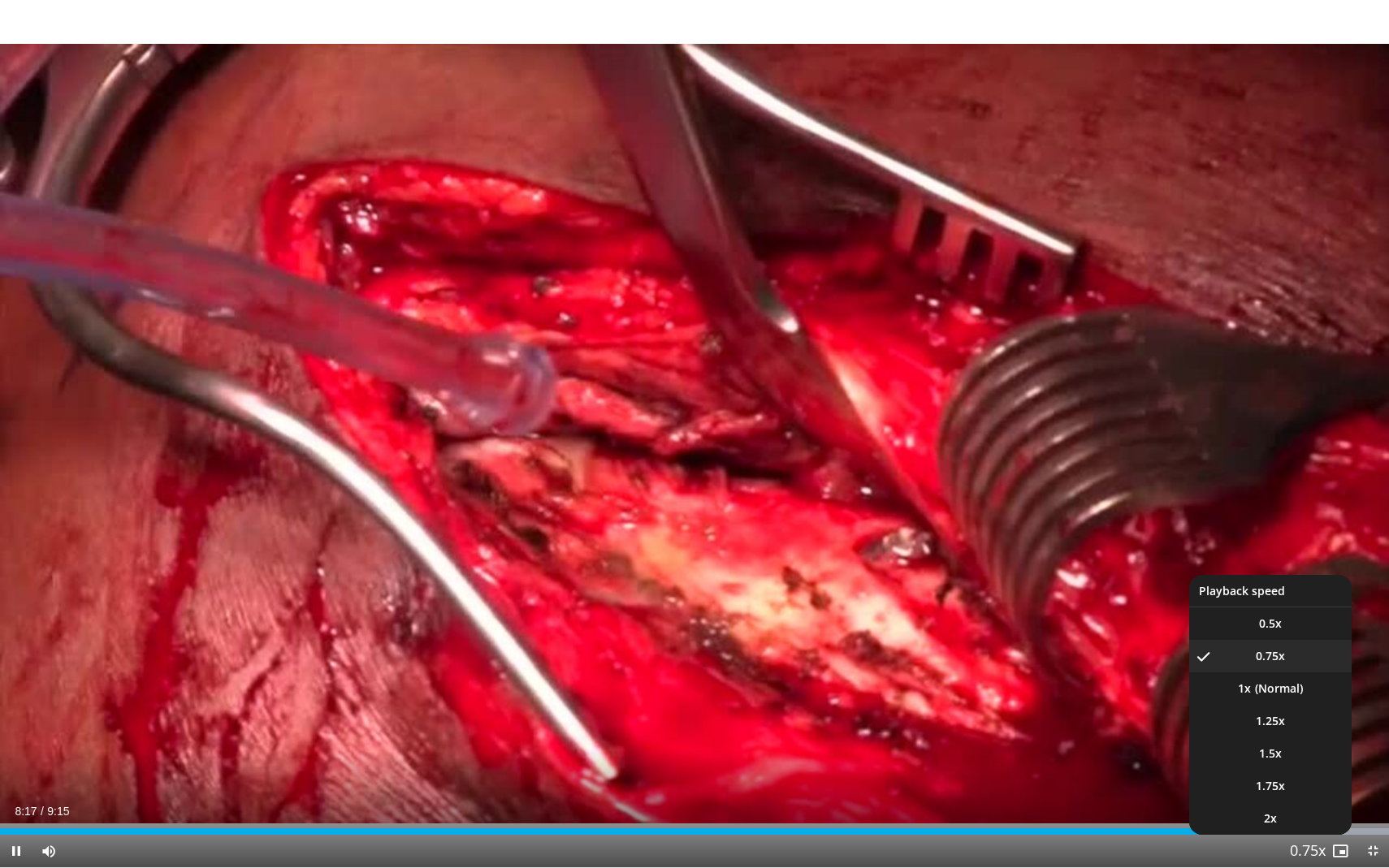 click at bounding box center (1308, 852) 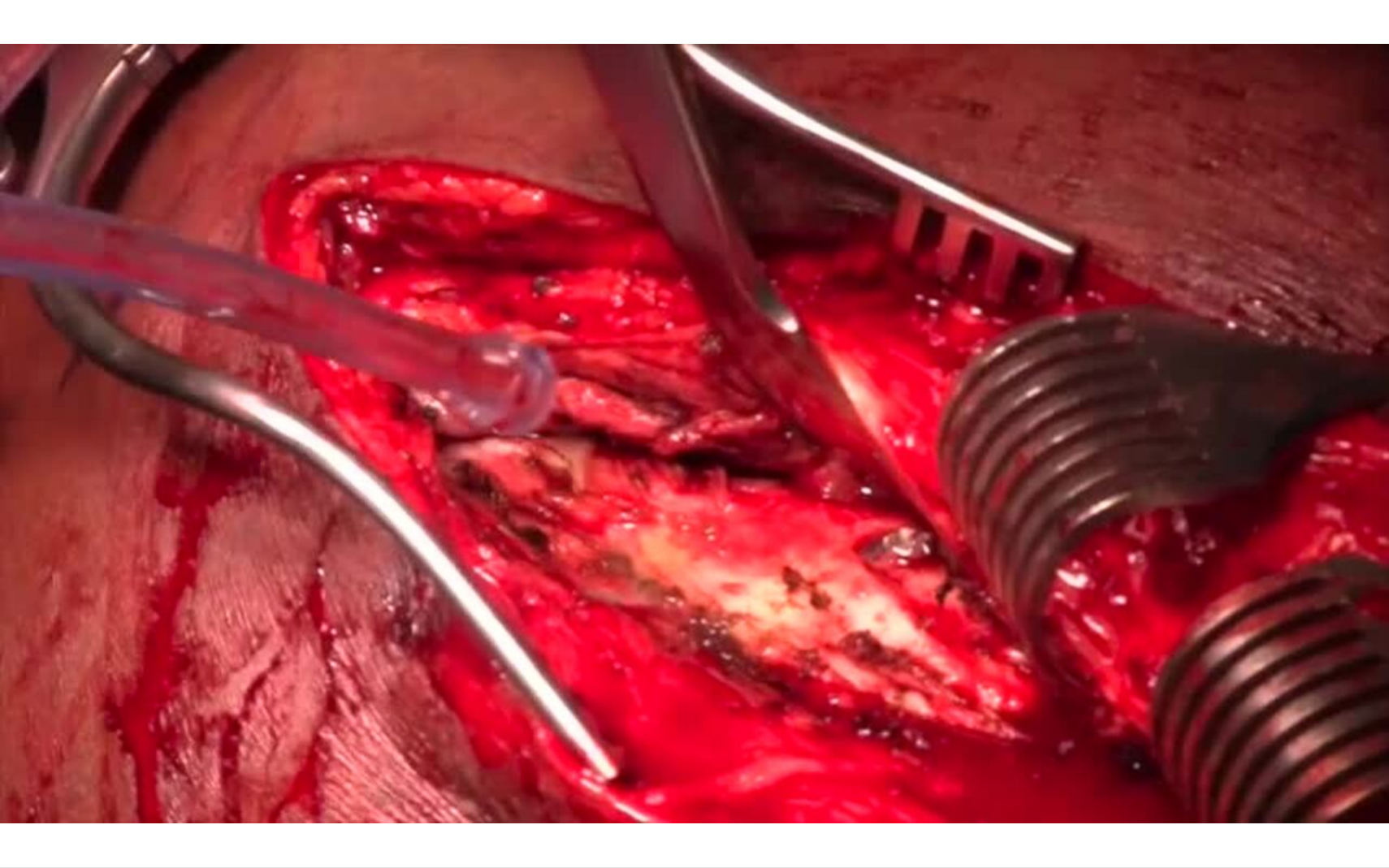 click on "10 seconds
Tap to unmute" at bounding box center (694, 434) 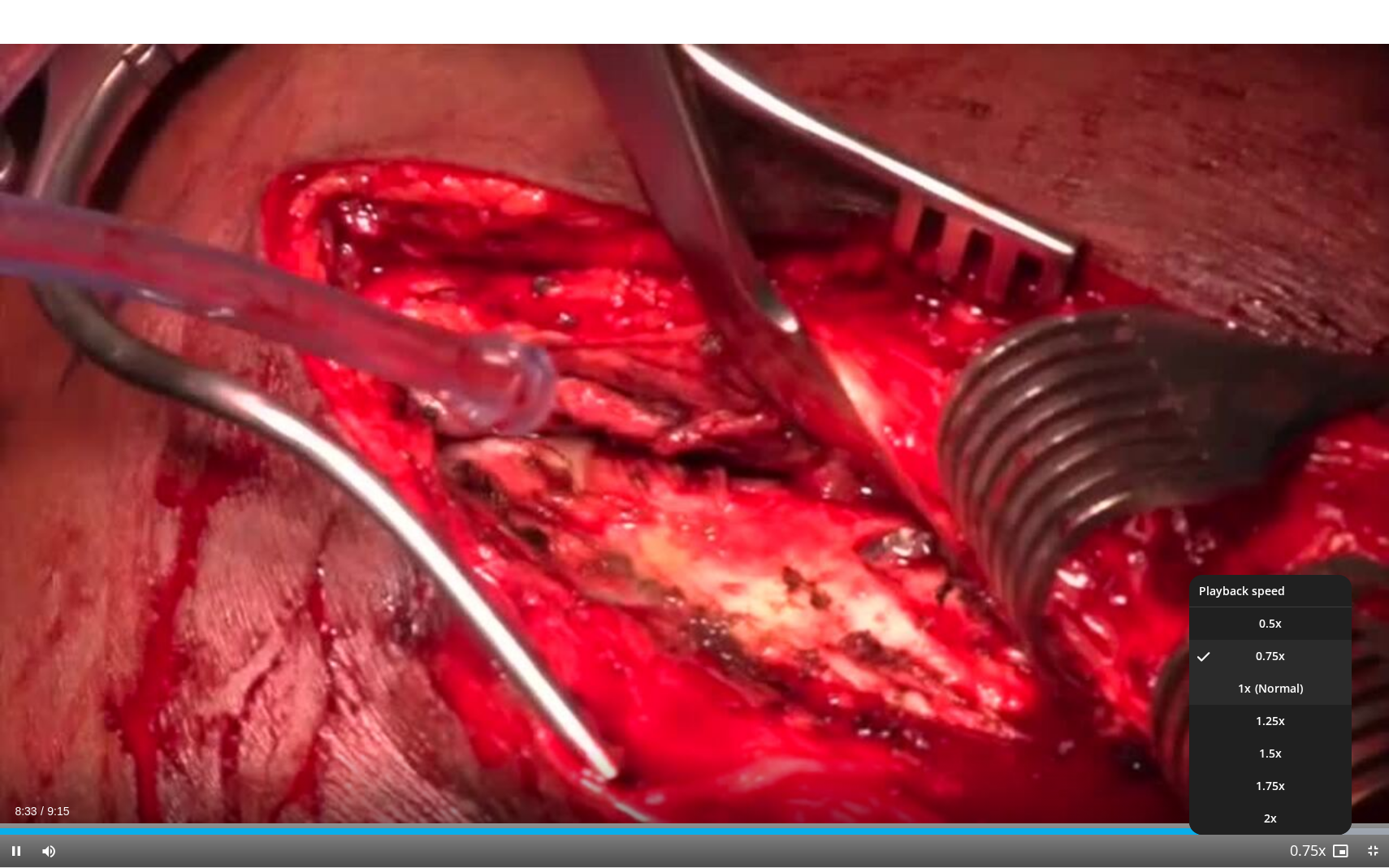 click on "1x" at bounding box center [1270, 689] 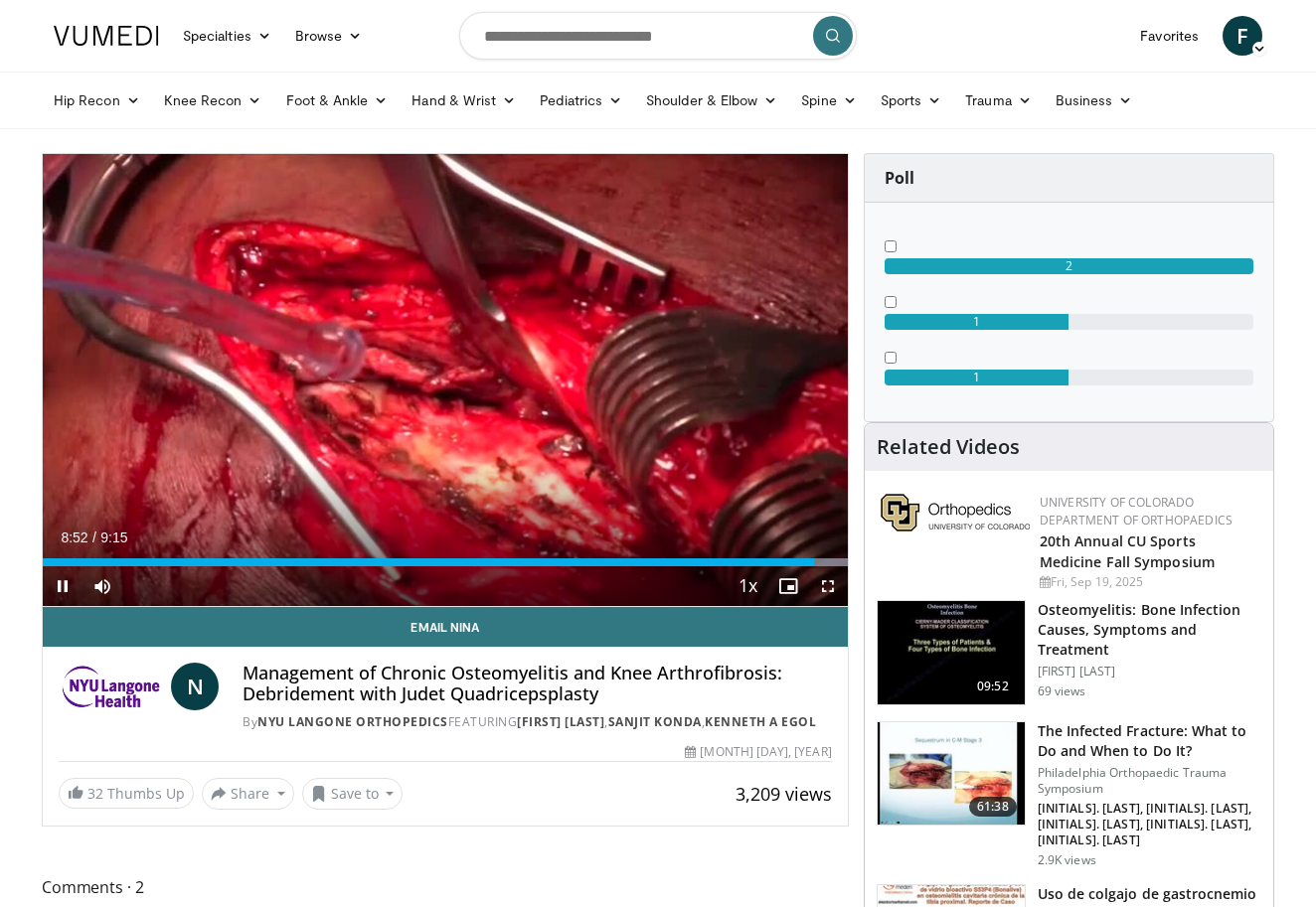 click at bounding box center [828, 586] 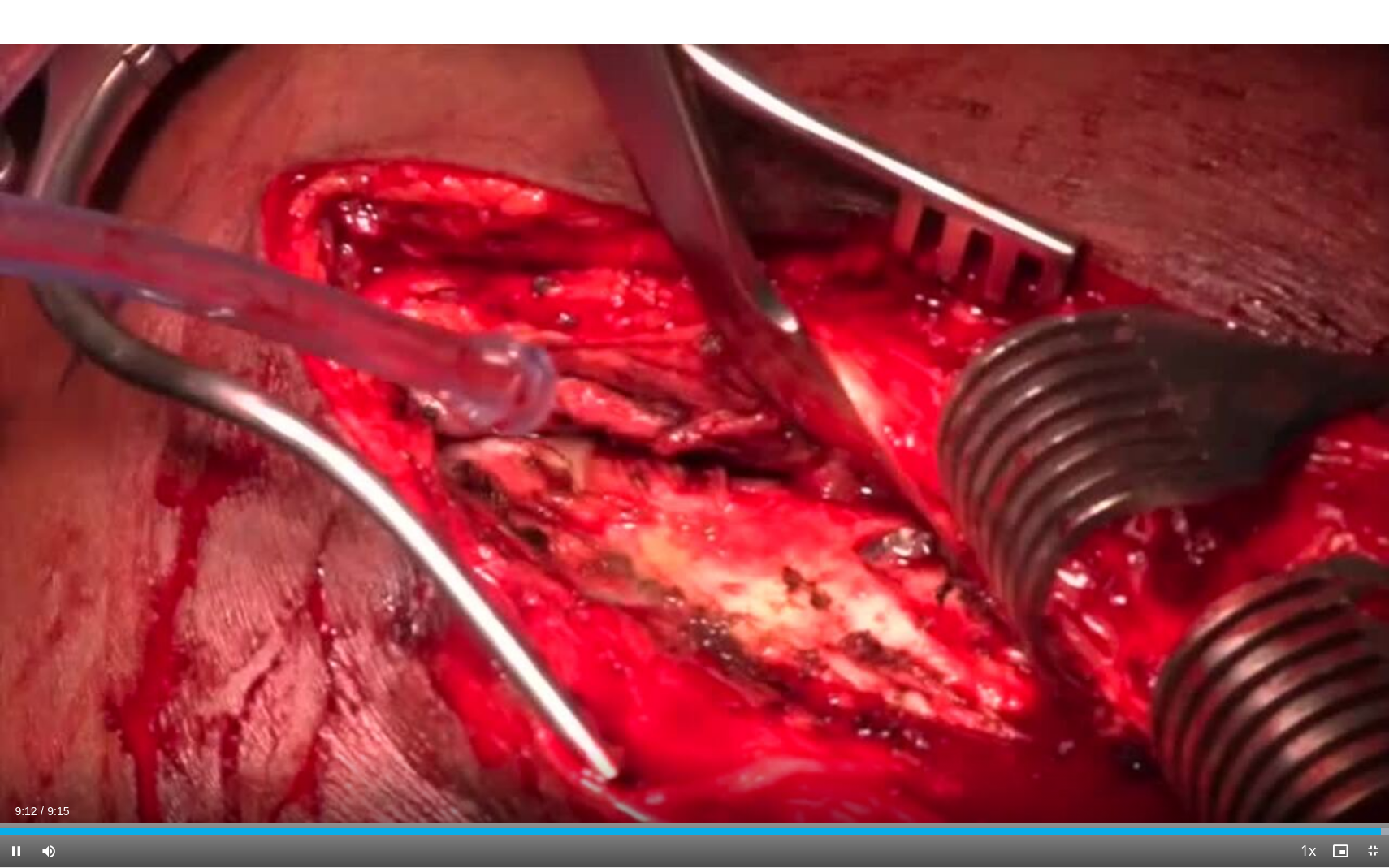 click at bounding box center (1373, 851) 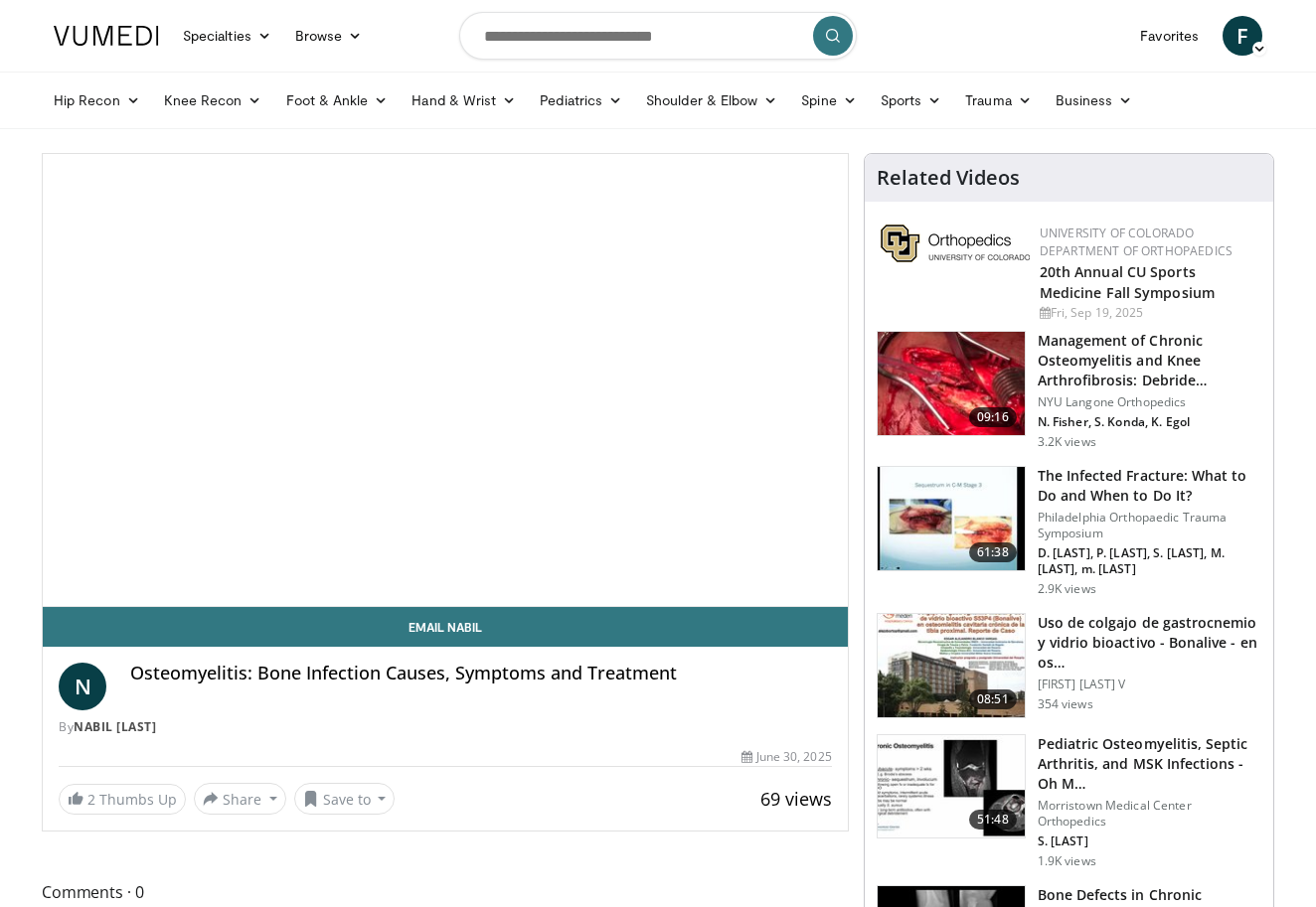 scroll, scrollTop: 0, scrollLeft: 0, axis: both 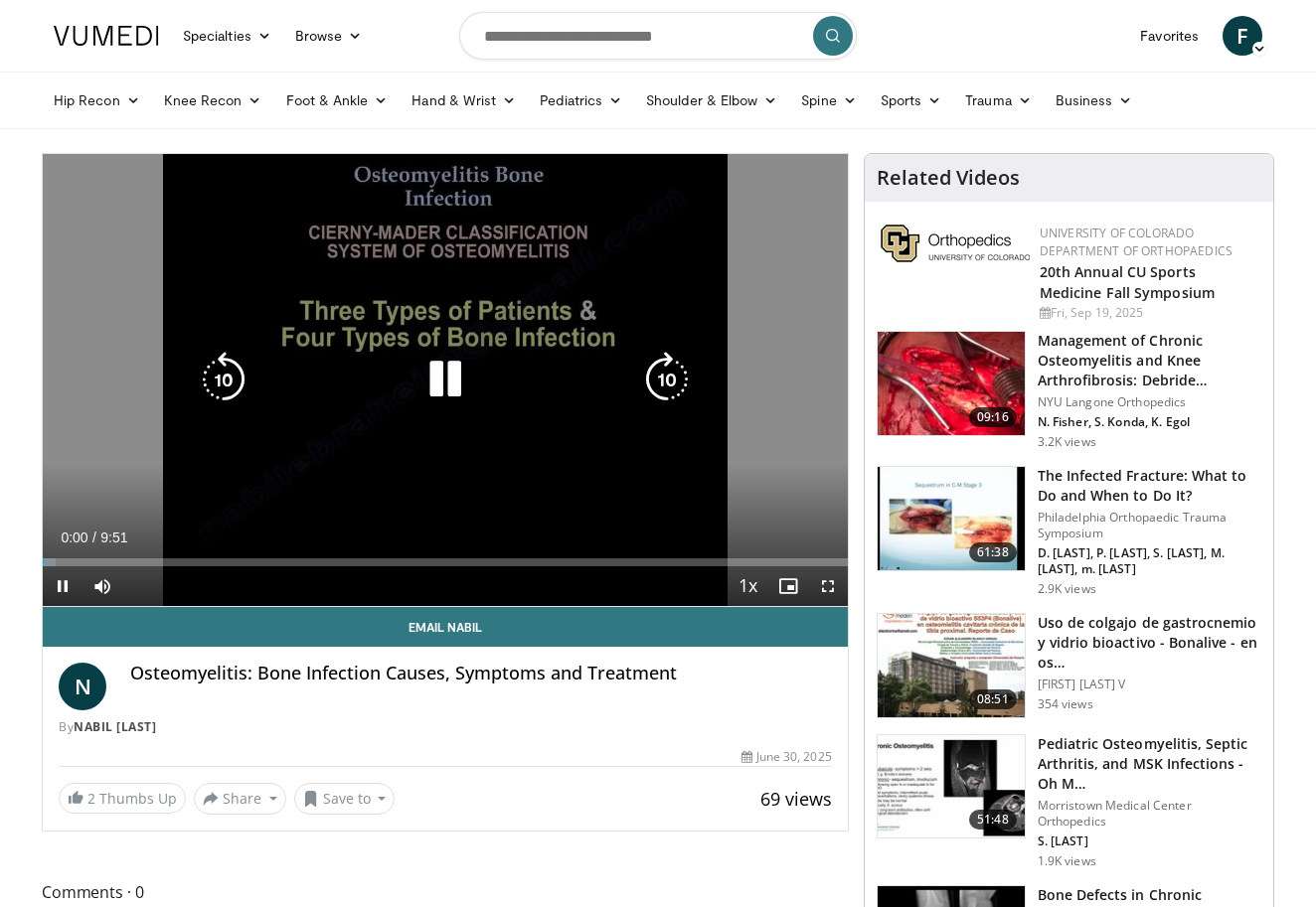 click at bounding box center (445, 379) 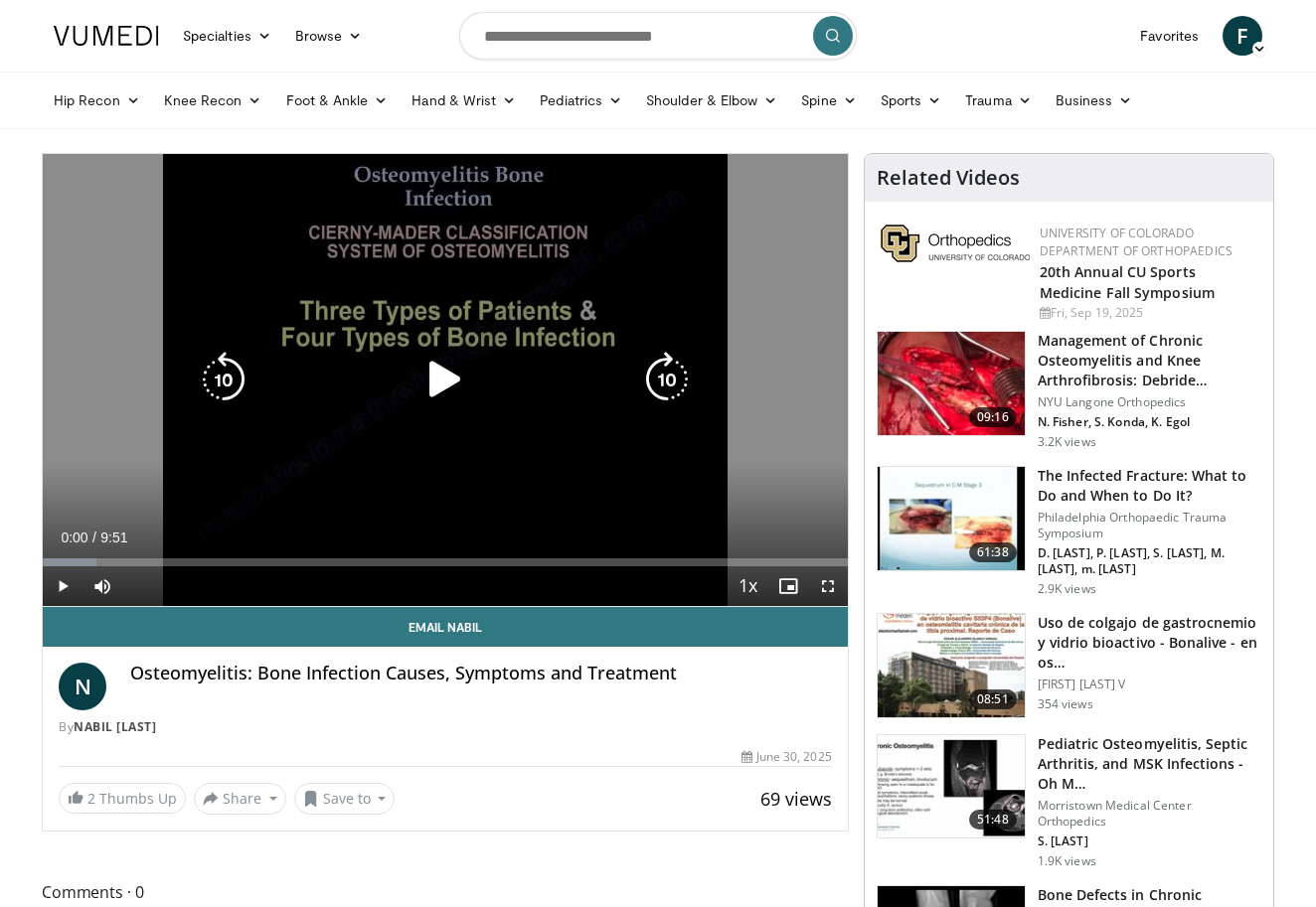 click at bounding box center (445, 379) 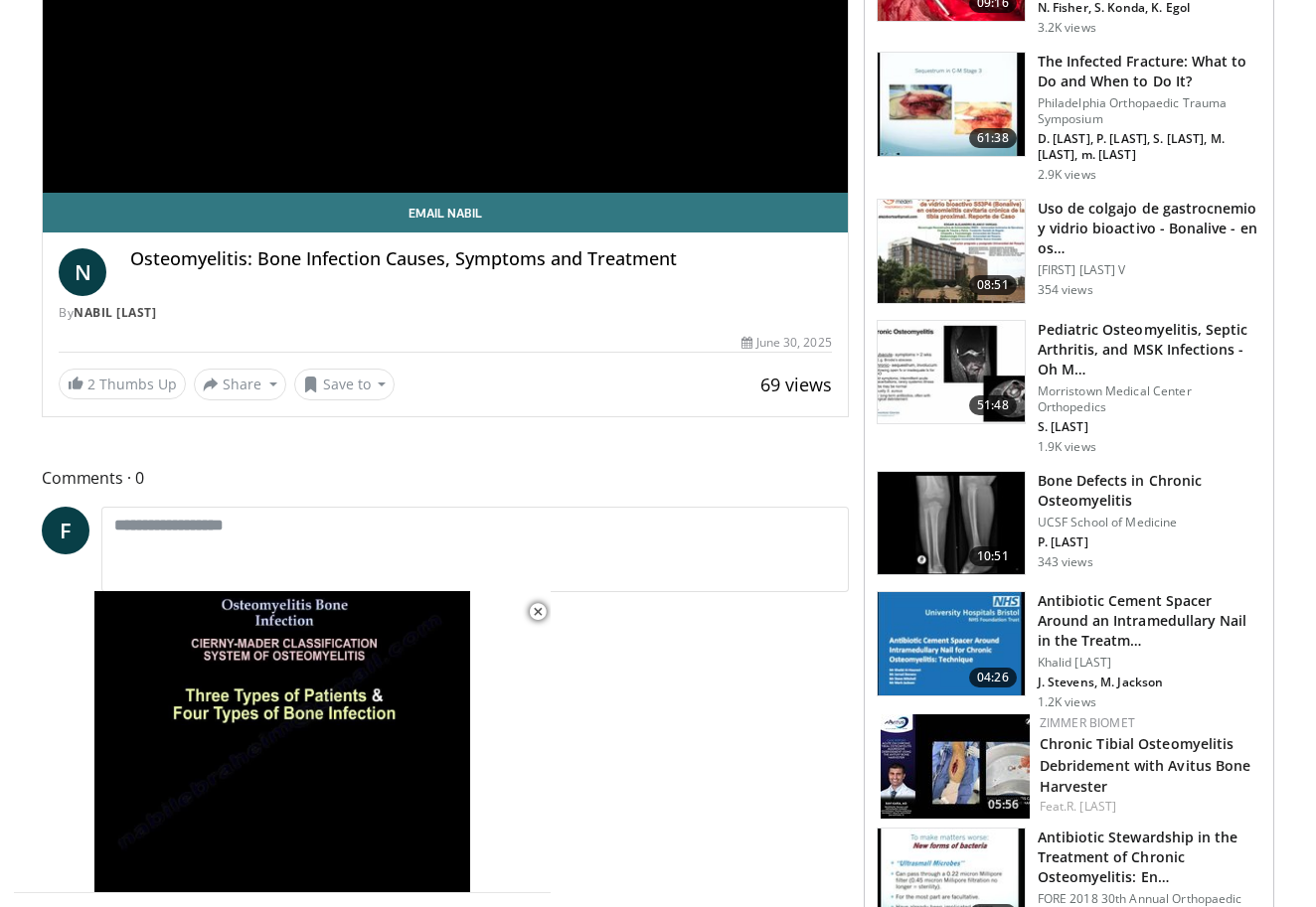 scroll, scrollTop: 450, scrollLeft: 0, axis: vertical 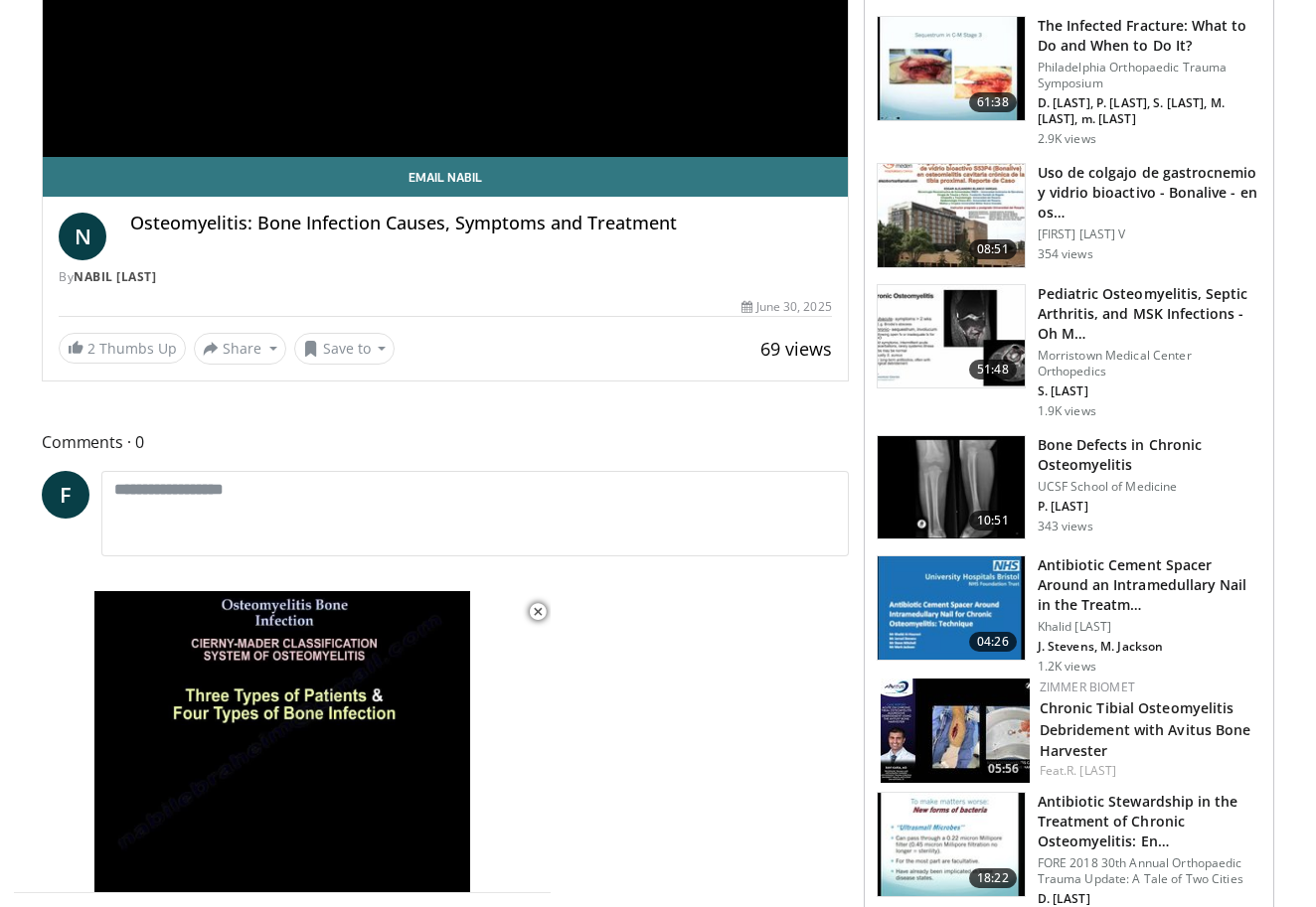 click on "Bone Defects in Chronic Osteomyelitis" at bounding box center (1149, 455) 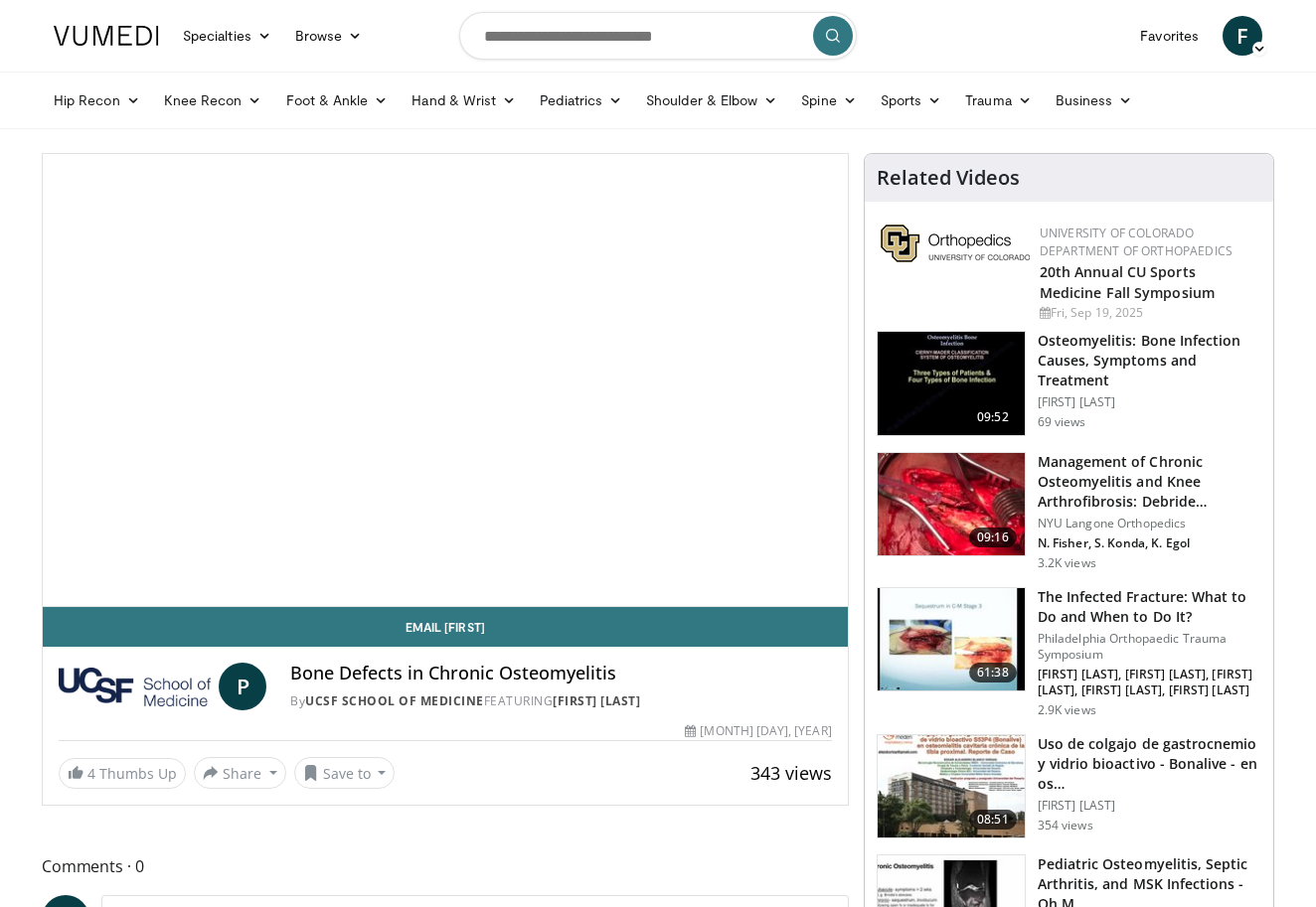 scroll, scrollTop: 0, scrollLeft: 0, axis: both 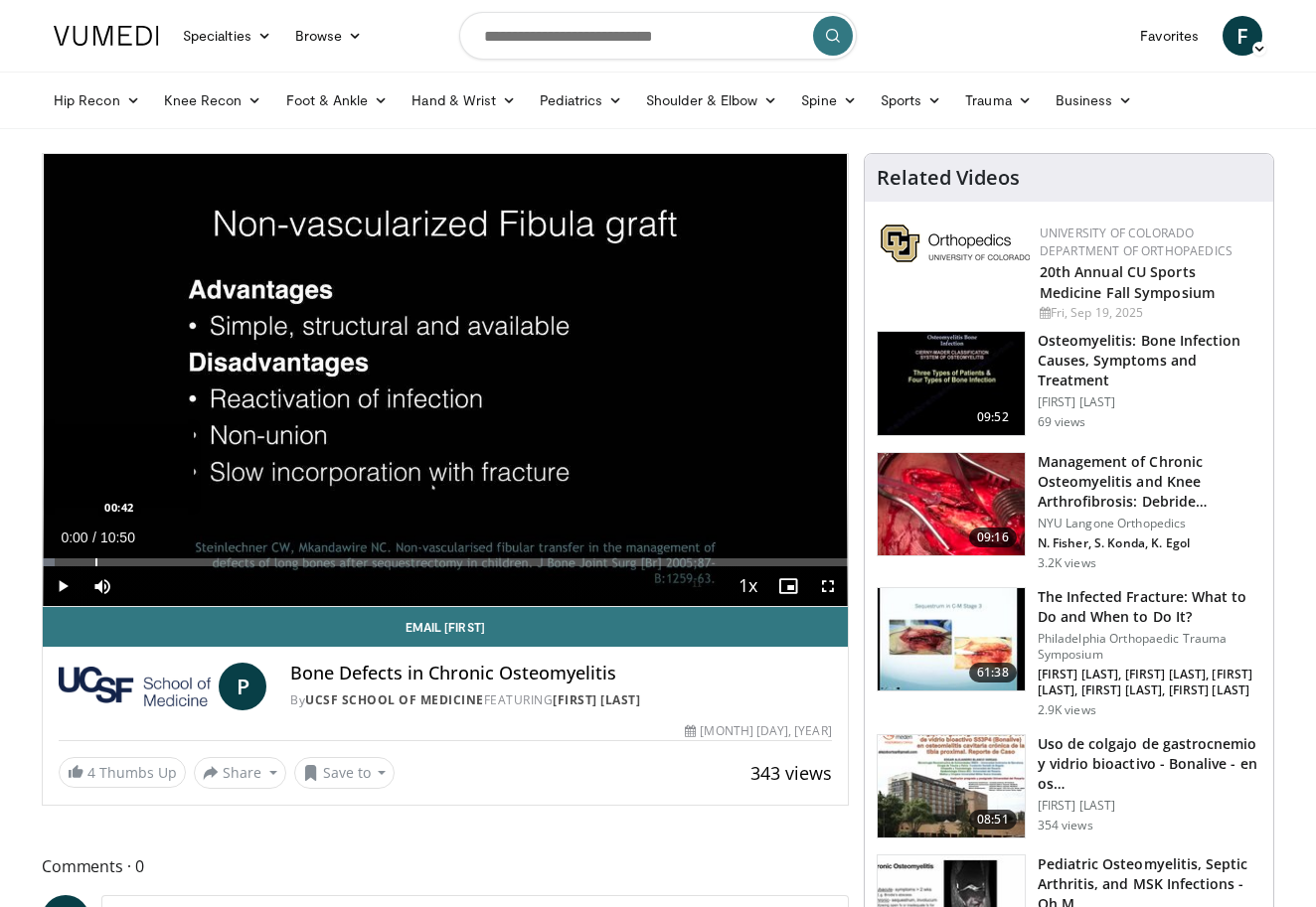 click at bounding box center [96, 562] 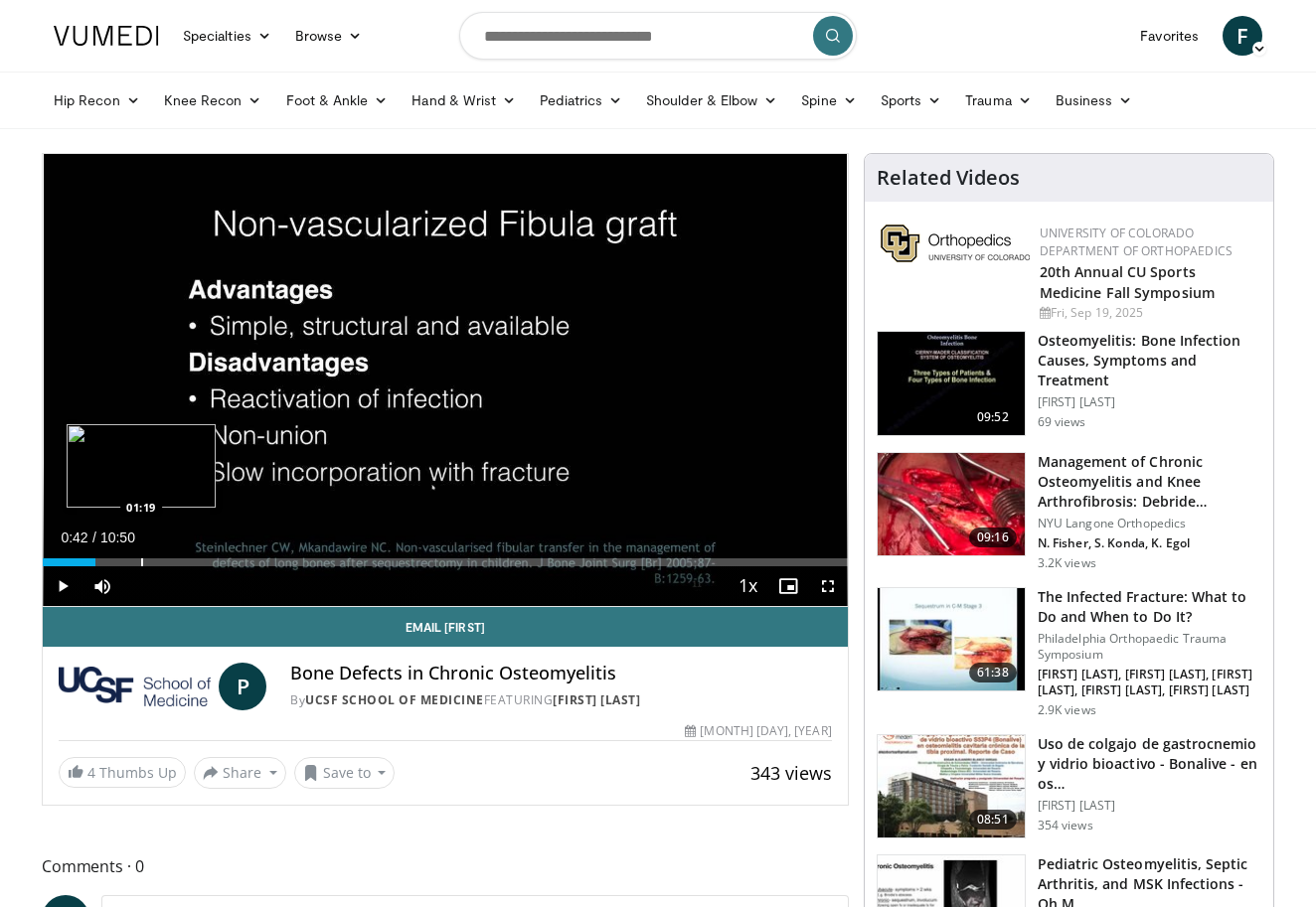 click at bounding box center [142, 562] 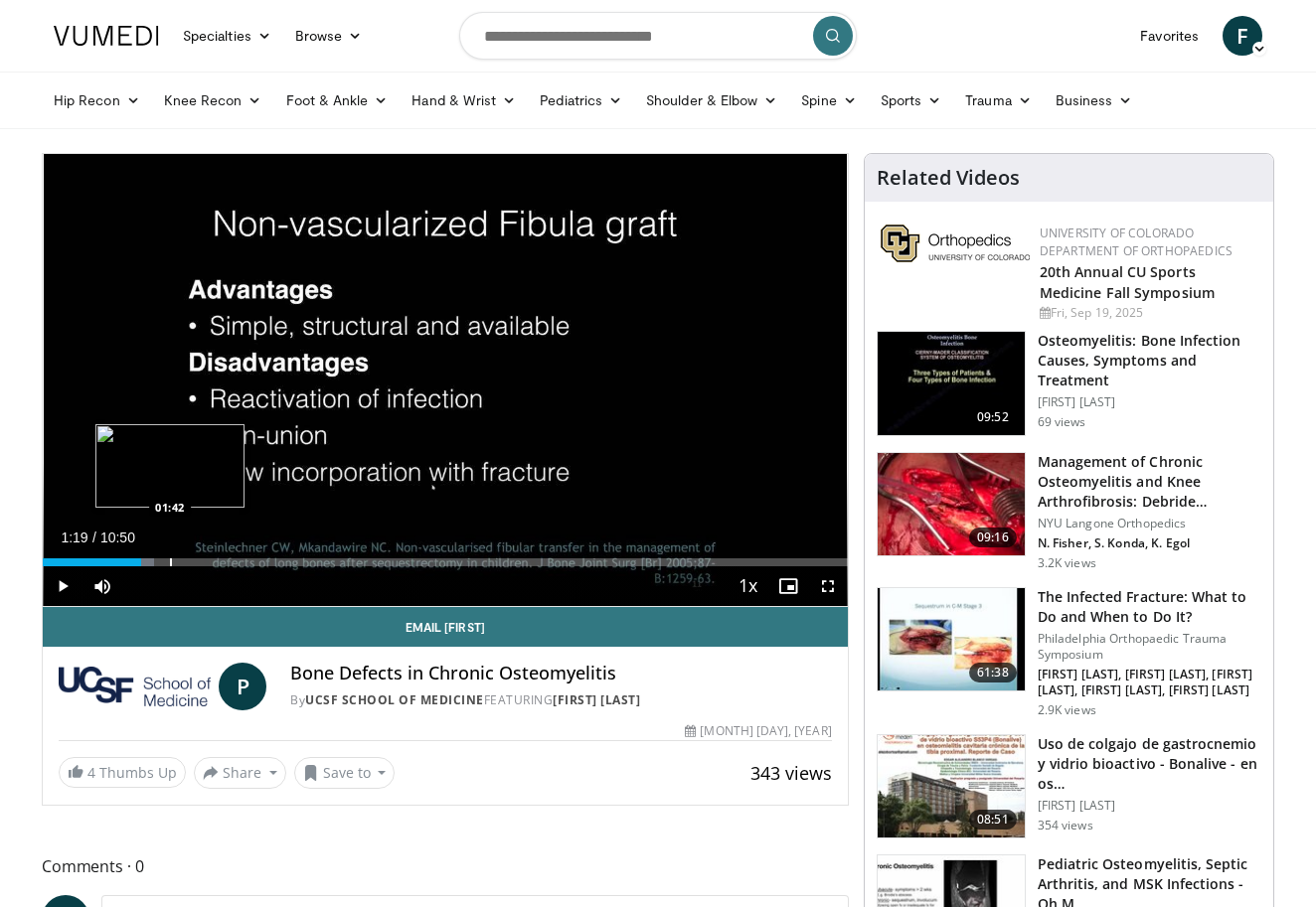 click on "Loaded :  13.83% 01:19 01:42" at bounding box center [445, 562] 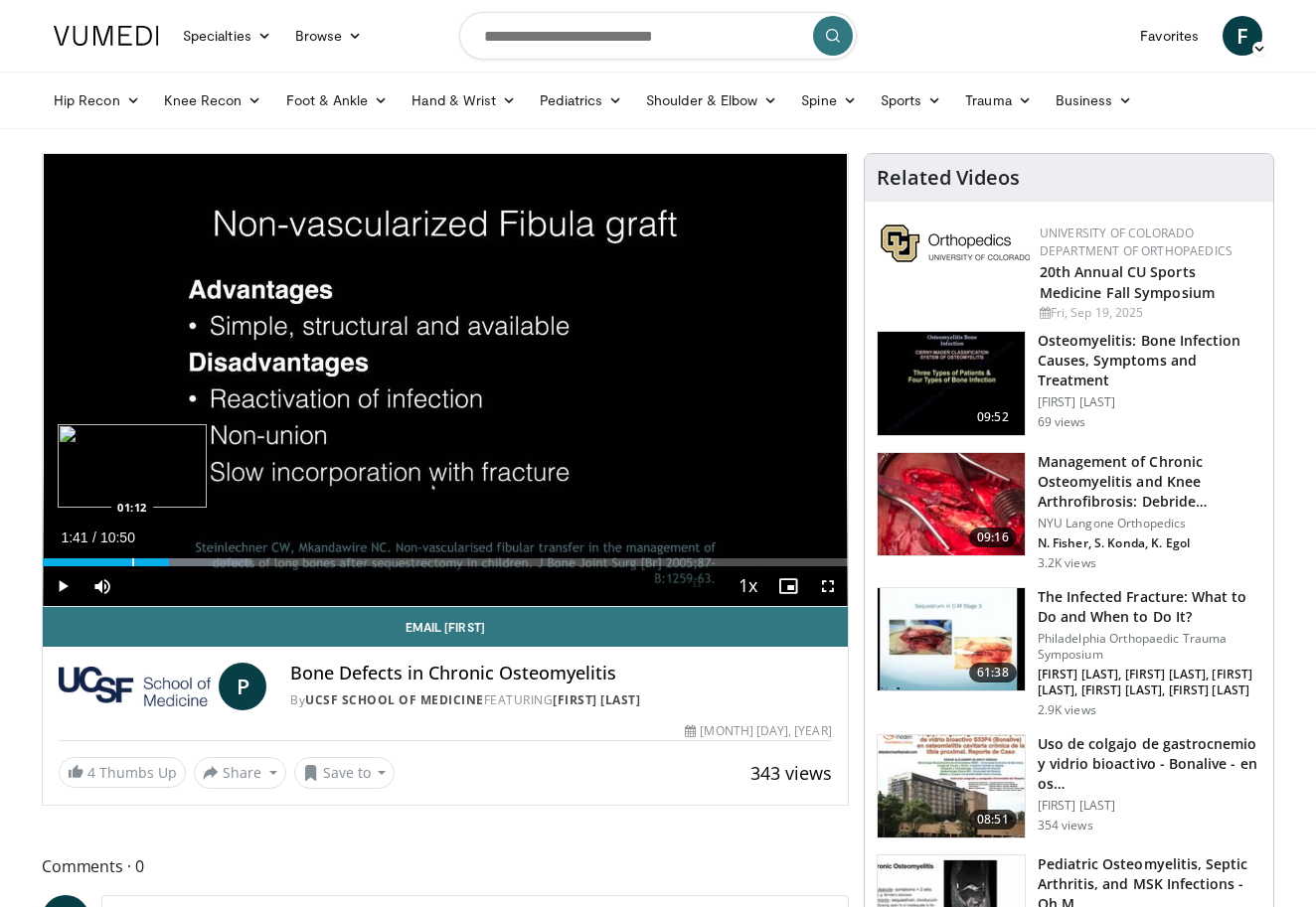 click on "Loaded :  25.92% 01:41 01:12" at bounding box center (445, 556) 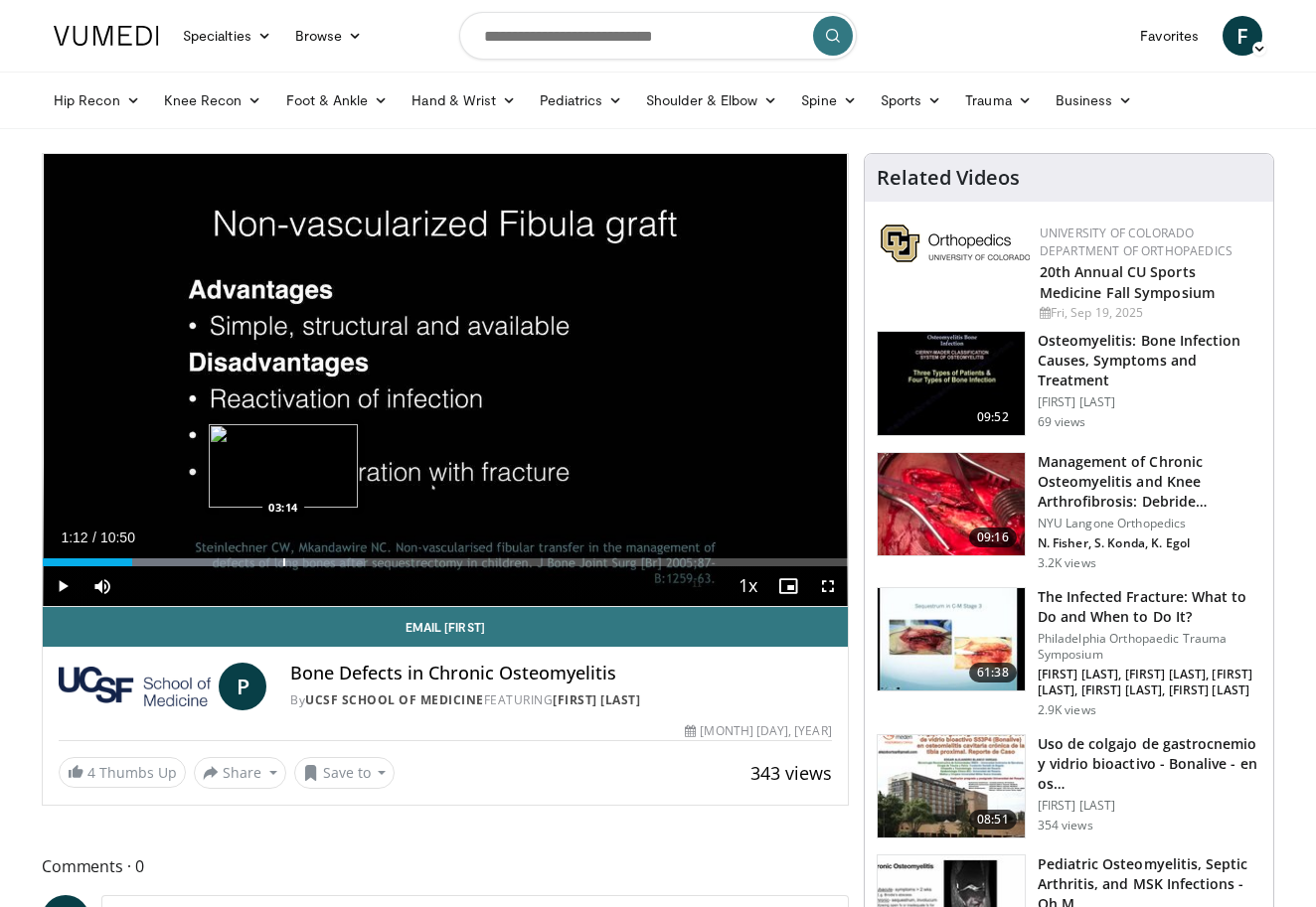 click on "Loaded :  39.98% 01:12 03:14" at bounding box center (445, 556) 